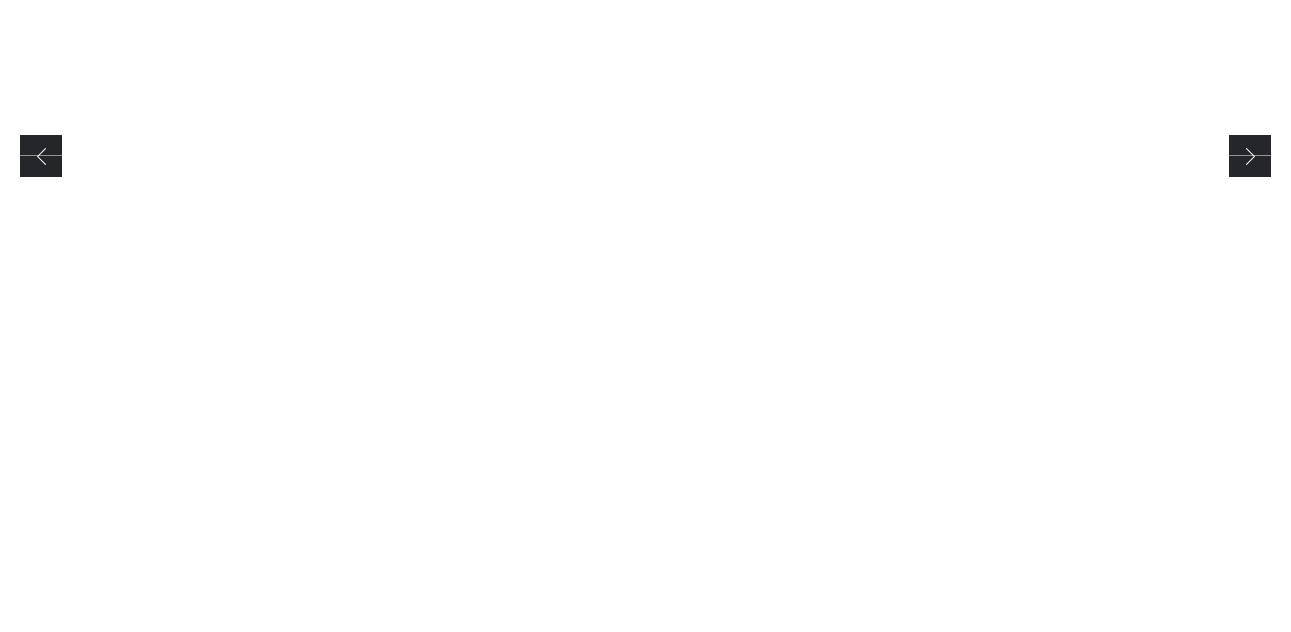 scroll, scrollTop: 0, scrollLeft: 0, axis: both 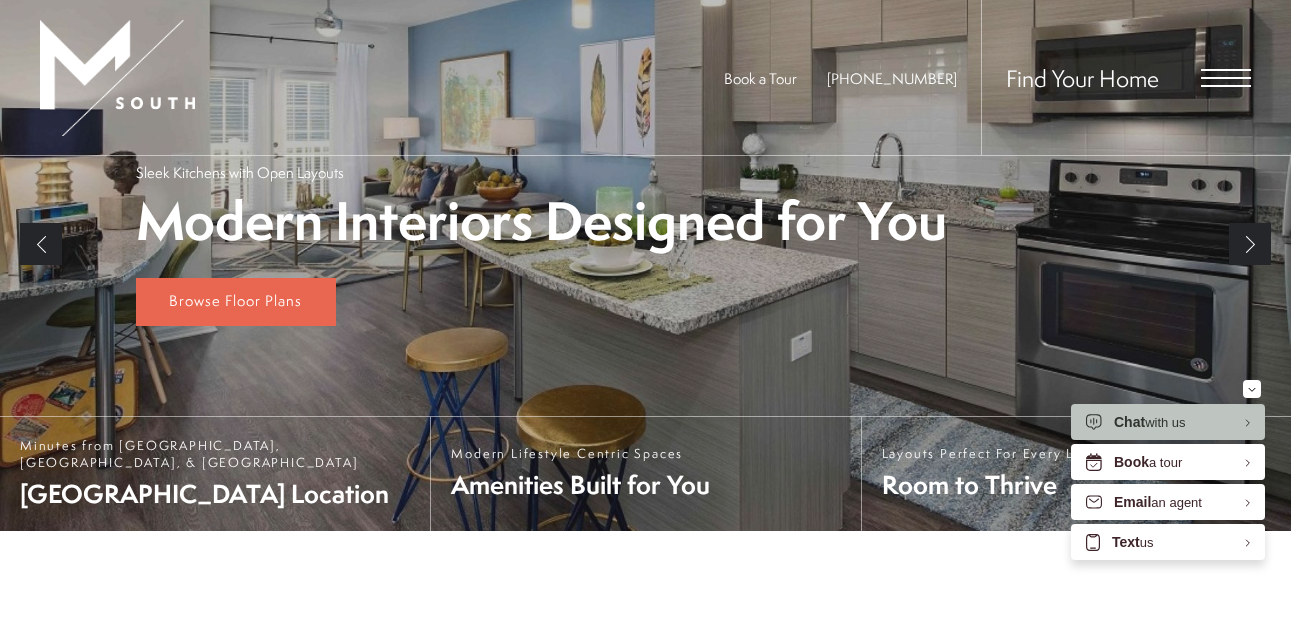 click at bounding box center (1226, 78) 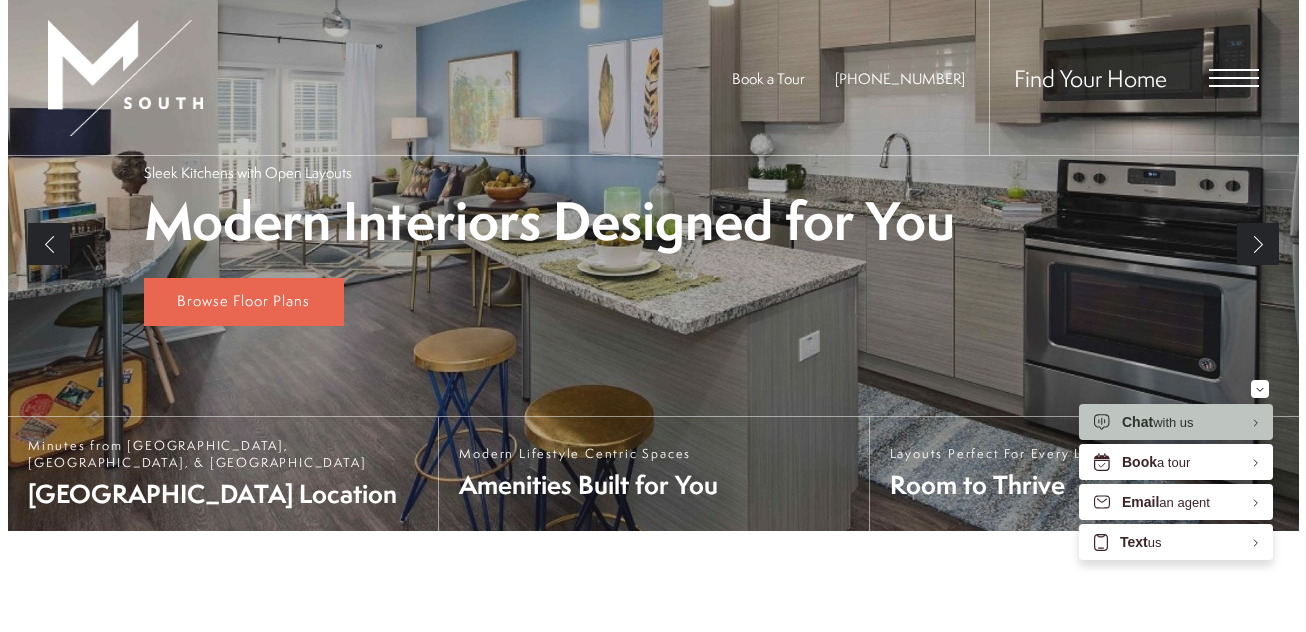 scroll, scrollTop: 0, scrollLeft: 0, axis: both 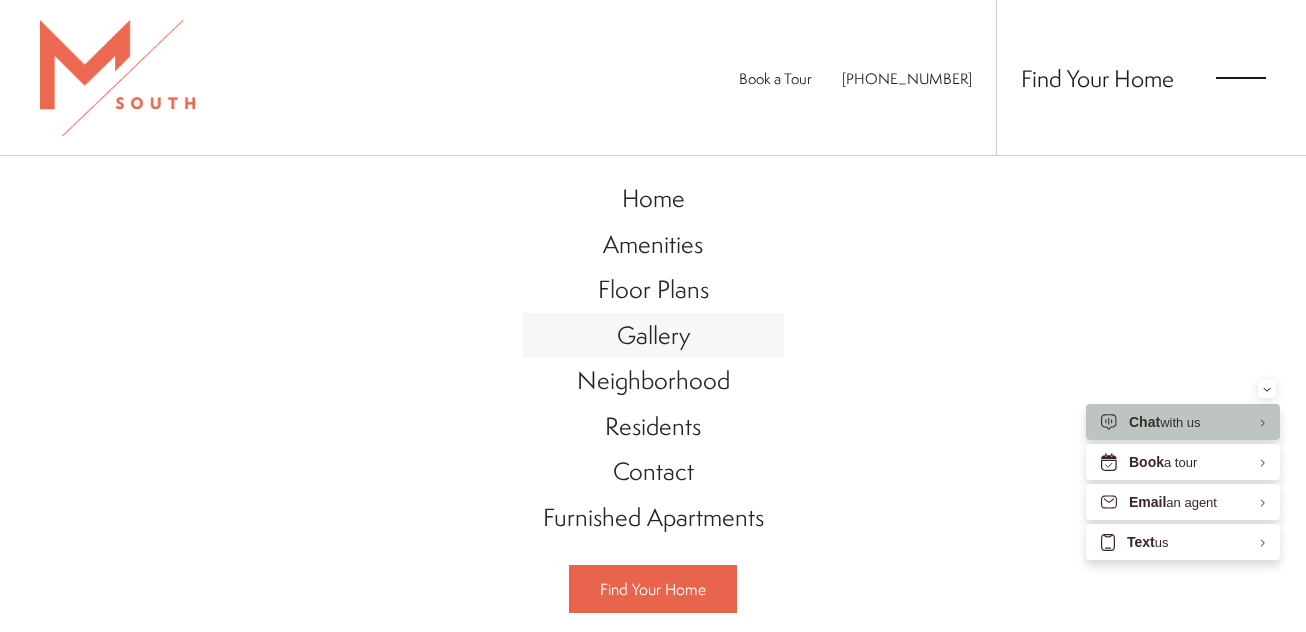 click on "Gallery" at bounding box center (653, 335) 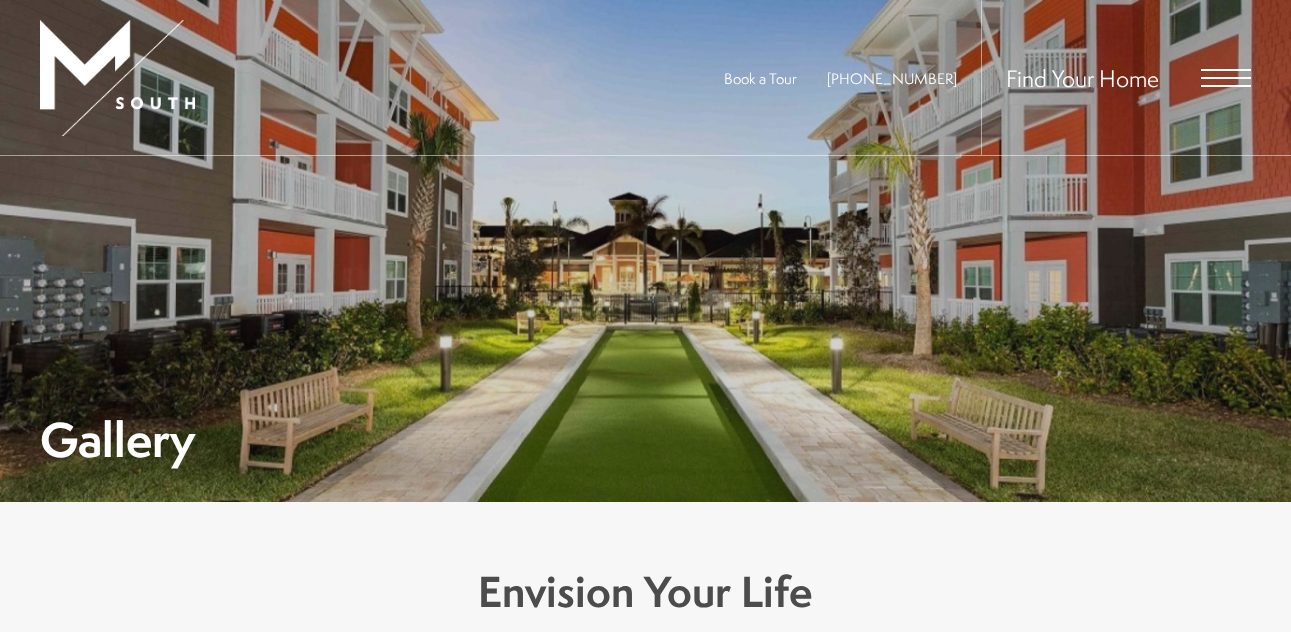 scroll, scrollTop: 0, scrollLeft: 0, axis: both 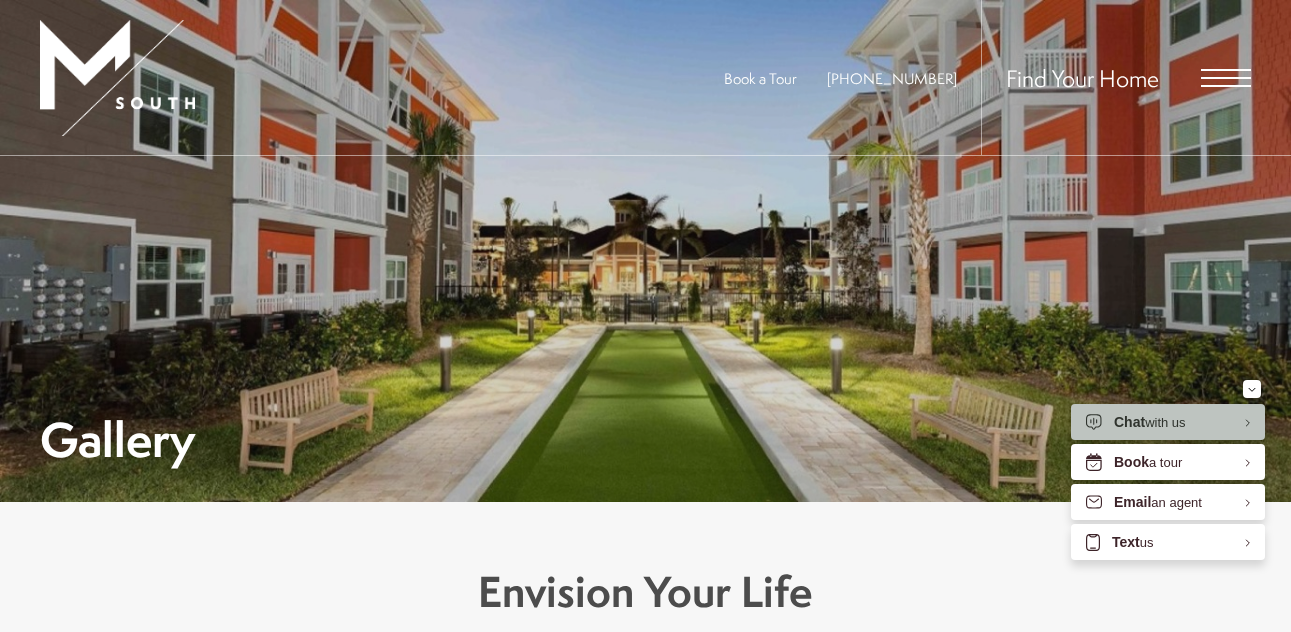 click at bounding box center (1226, 78) 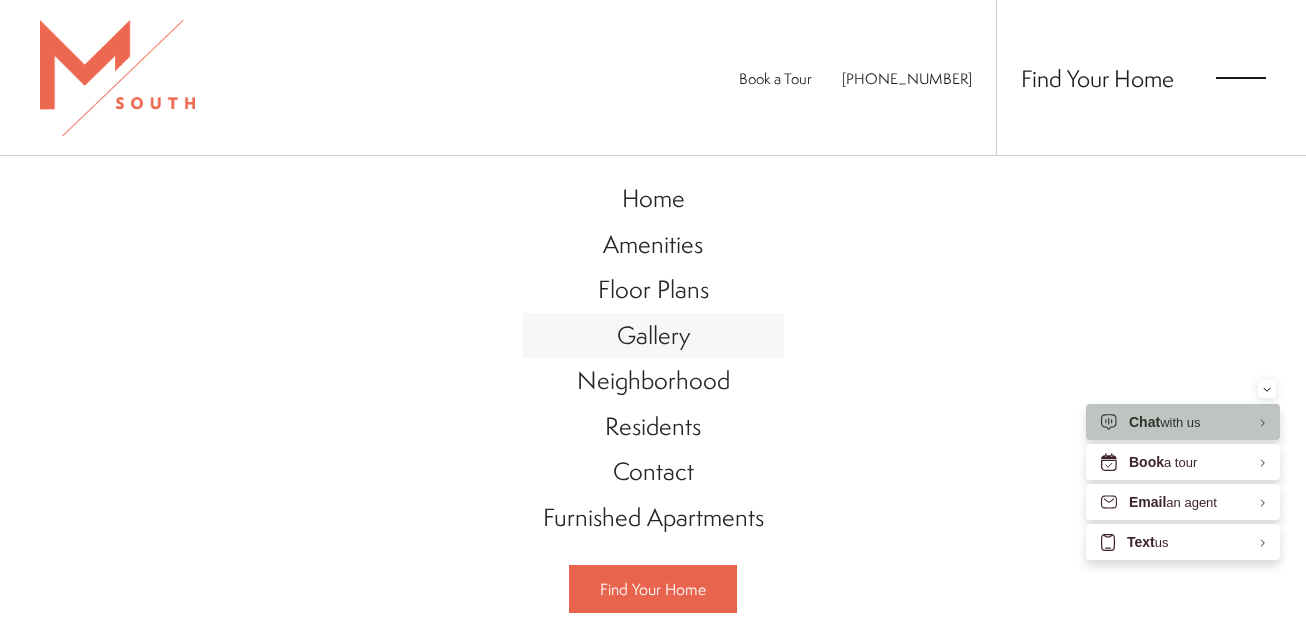 click on "Gallery" at bounding box center (653, 335) 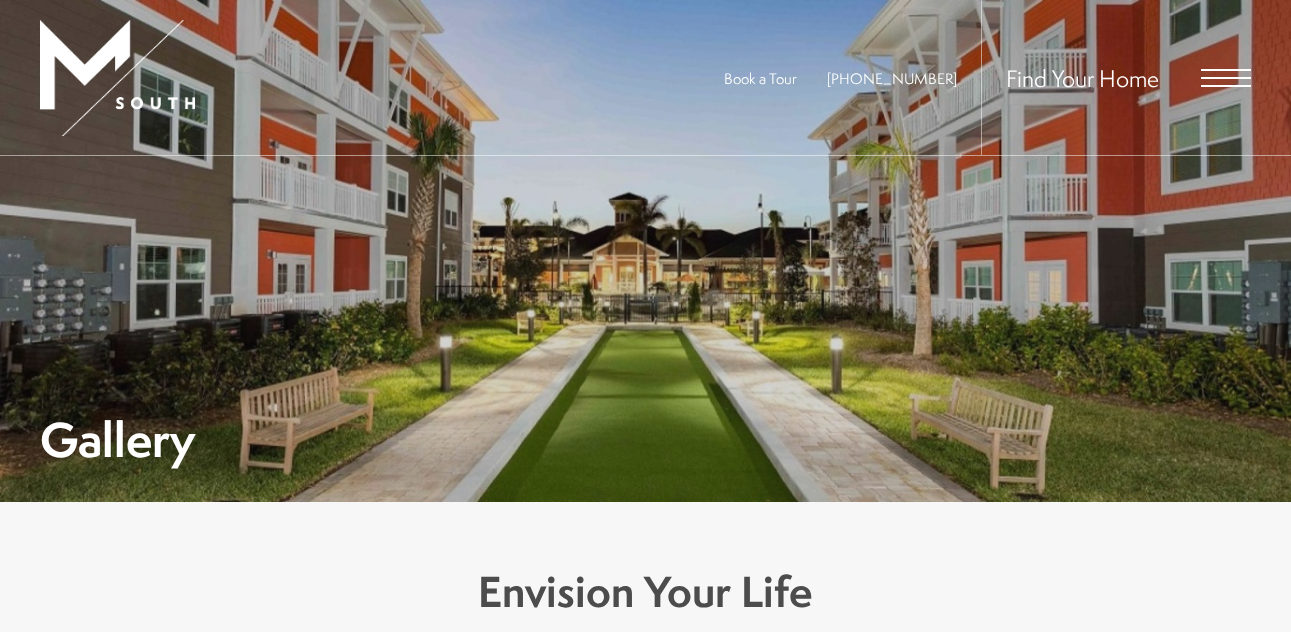 scroll, scrollTop: 0, scrollLeft: 0, axis: both 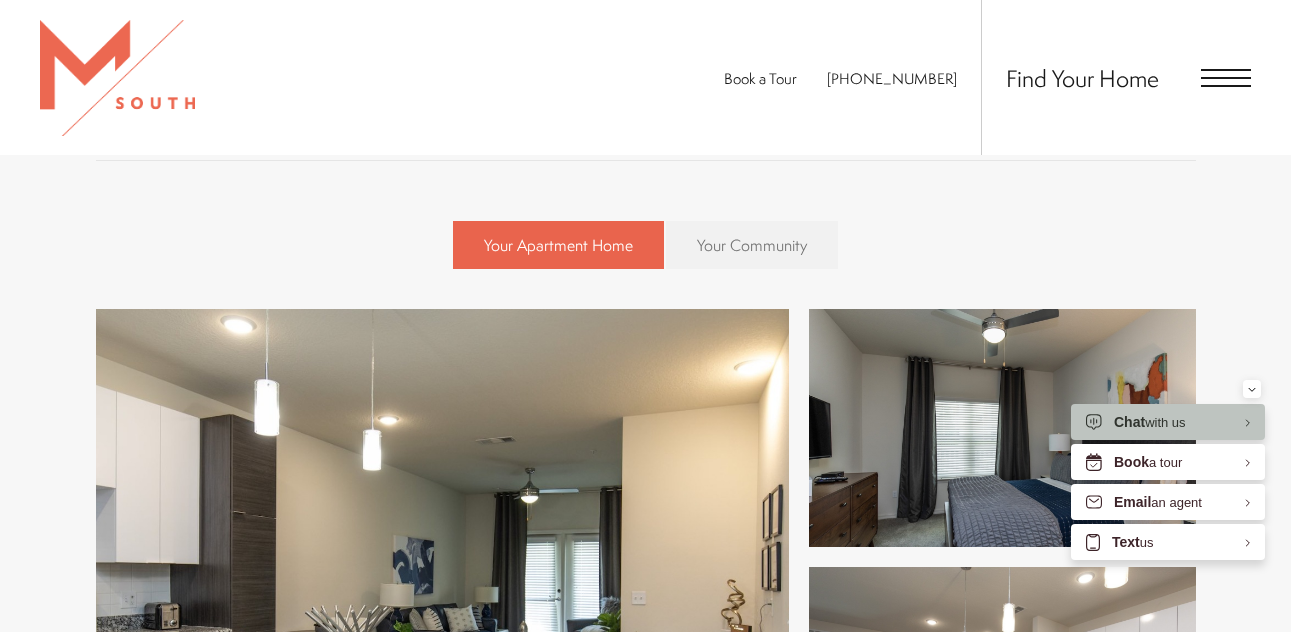 click on "Your Community" at bounding box center (752, 245) 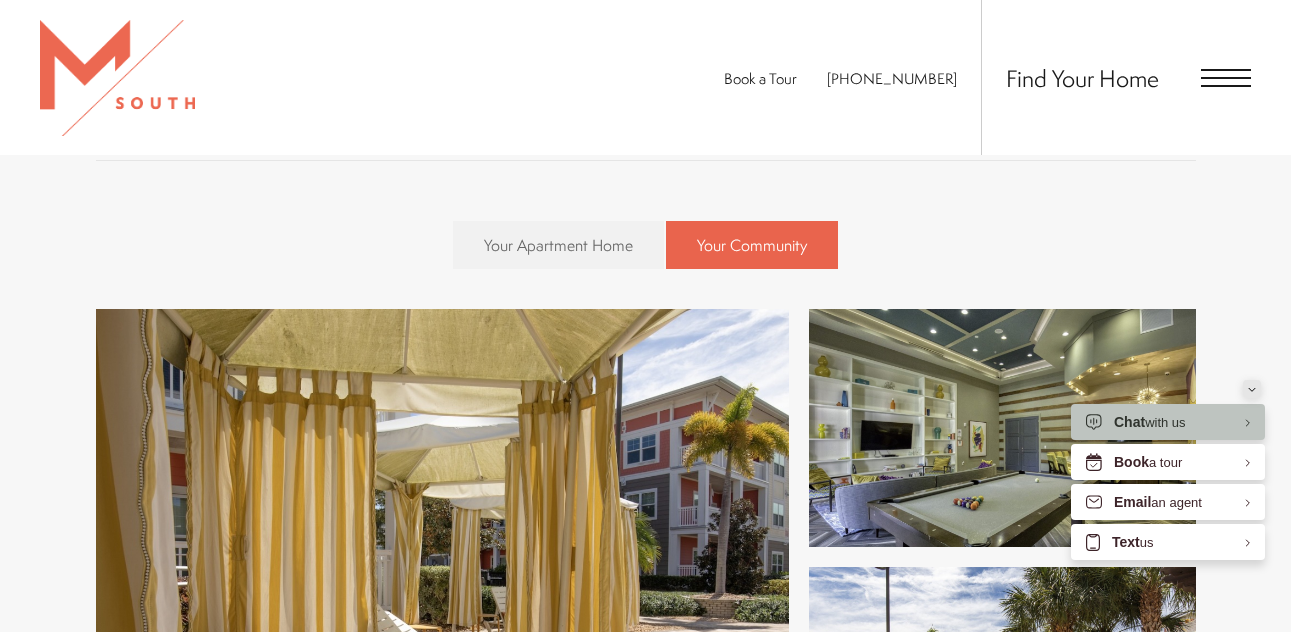 click at bounding box center (1252, 389) 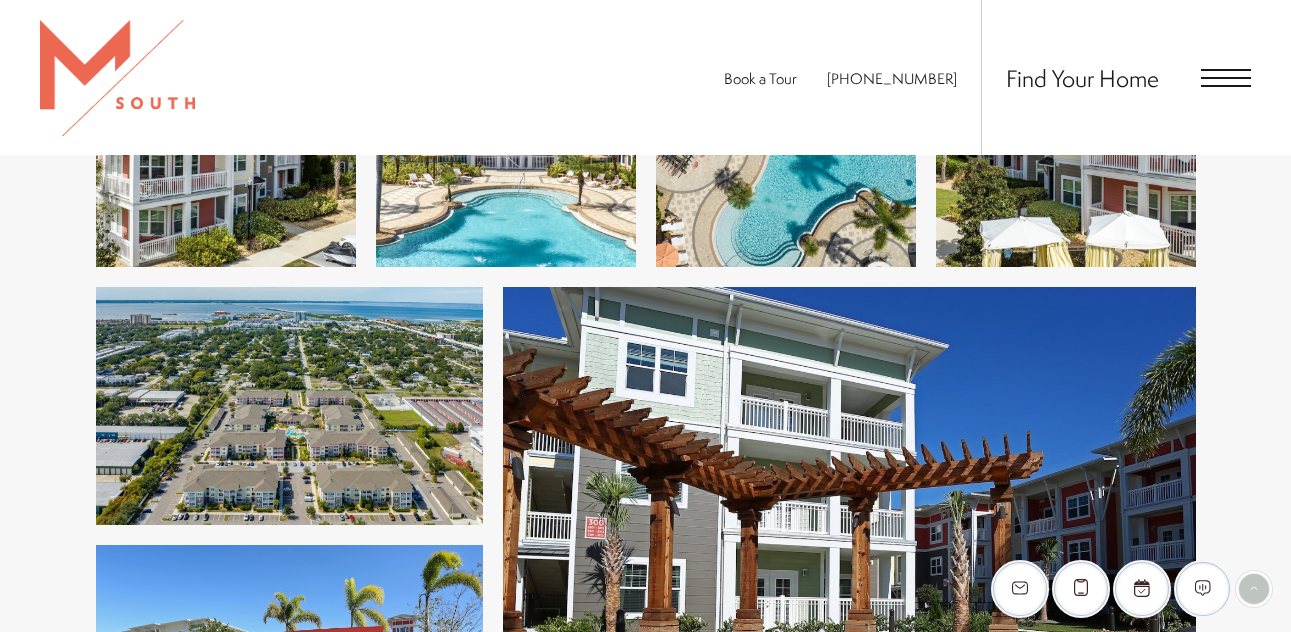 scroll, scrollTop: 2603, scrollLeft: 0, axis: vertical 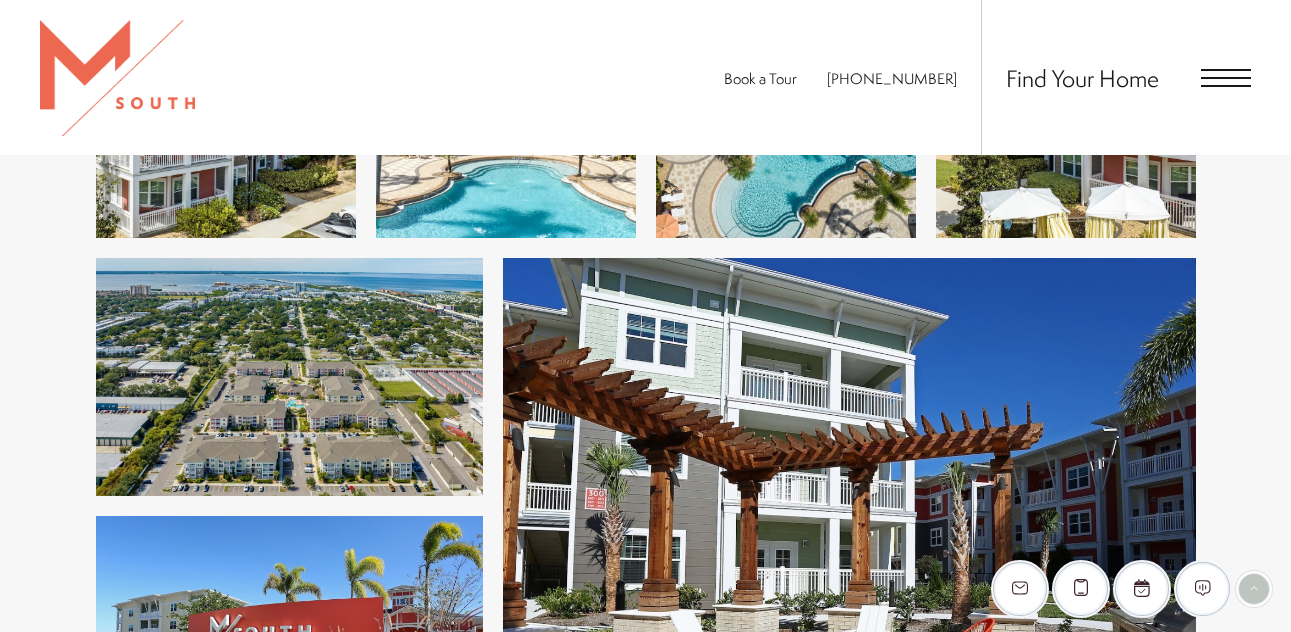 click at bounding box center (289, 377) 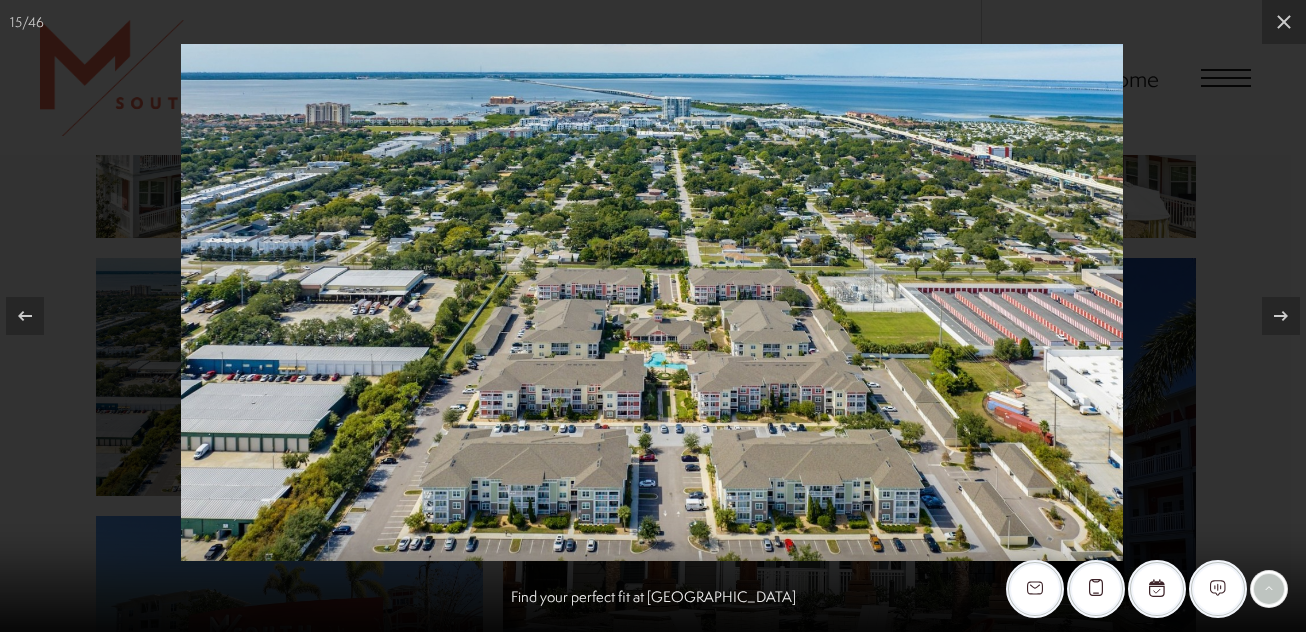 click at bounding box center [652, 302] 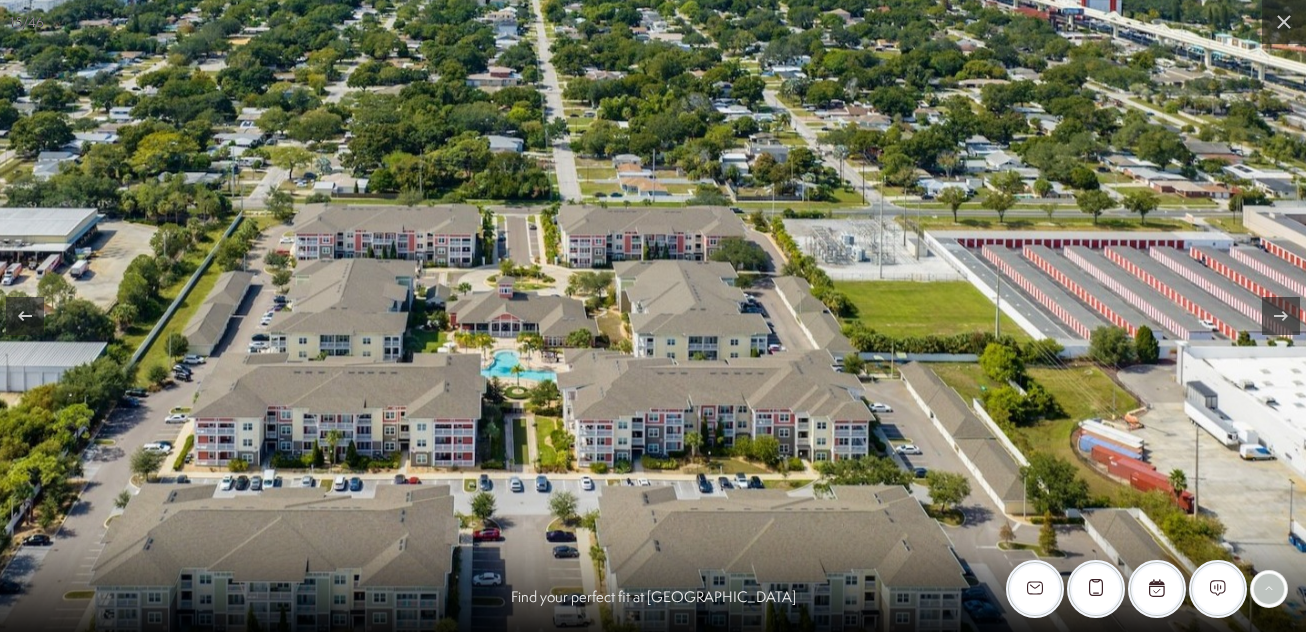 click at bounding box center (495, 264) 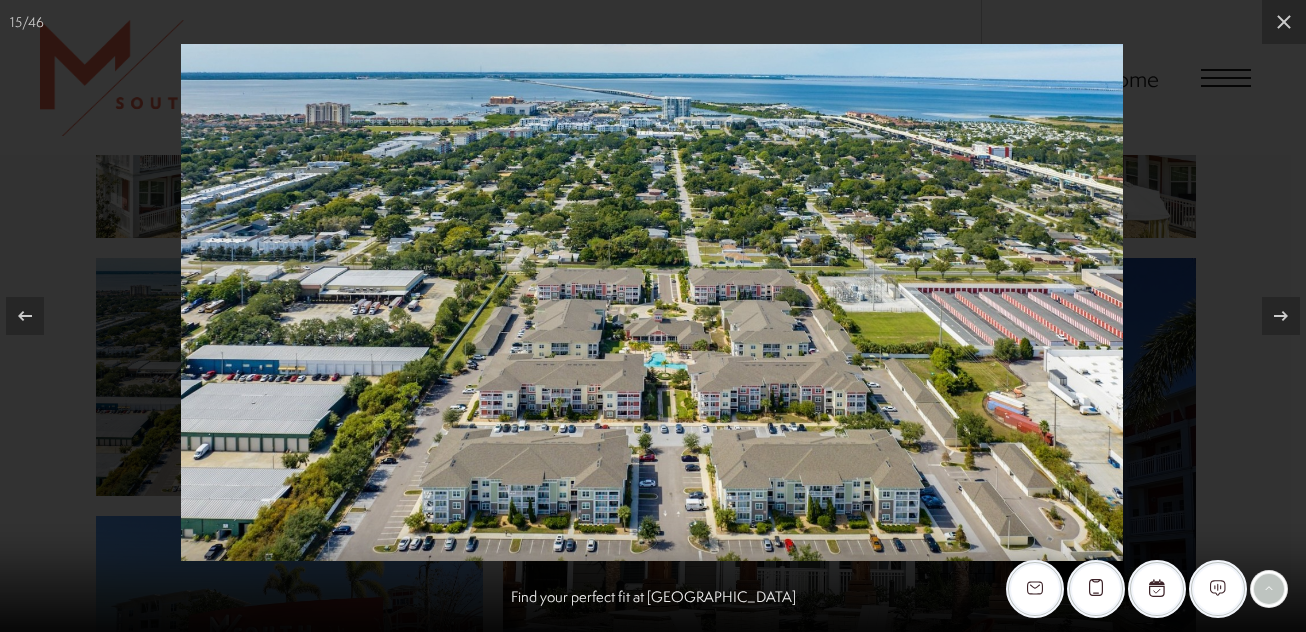 click at bounding box center [652, 302] 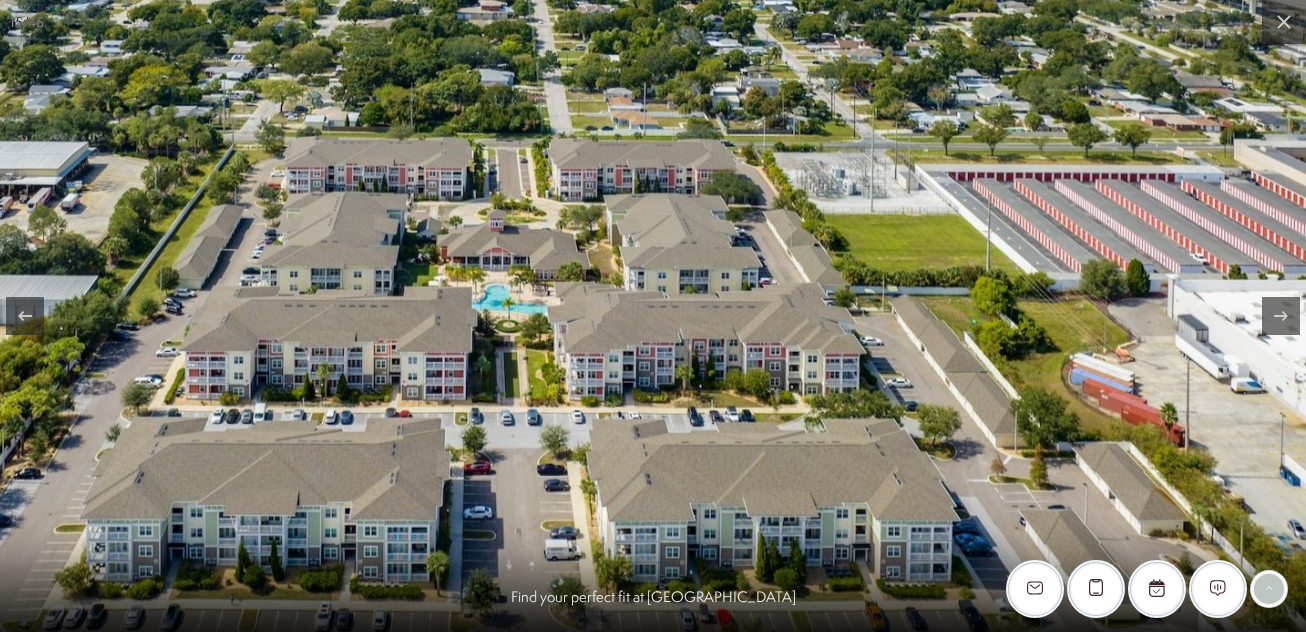 click at bounding box center [486, 198] 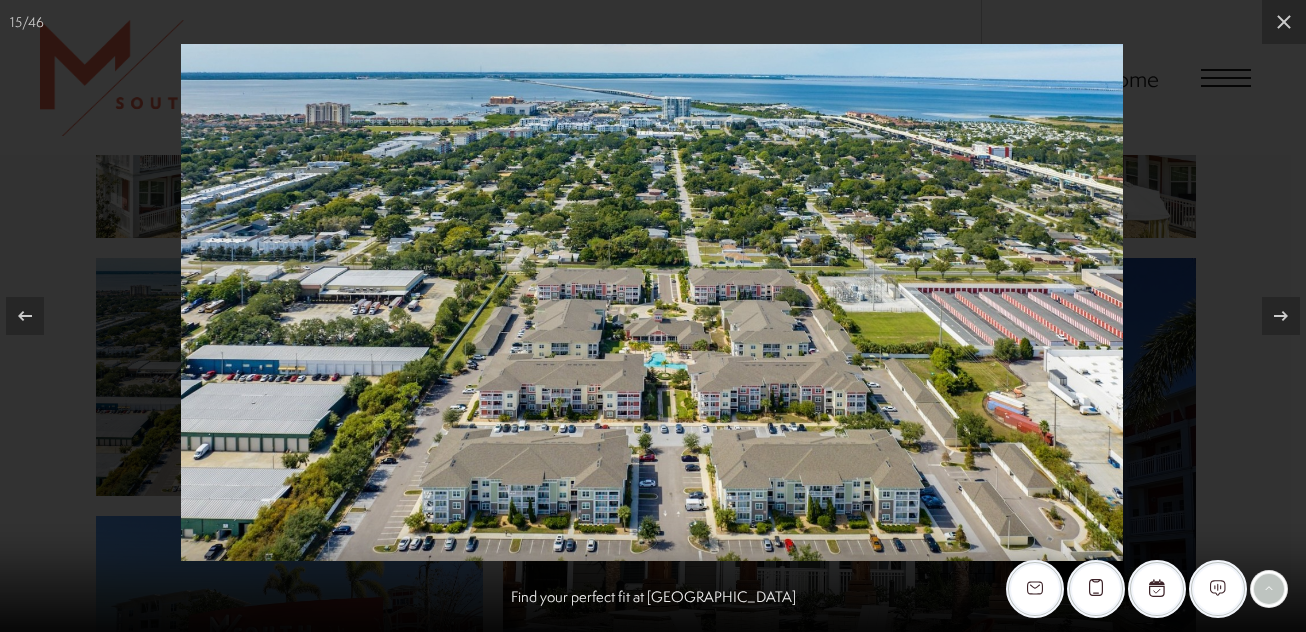click at bounding box center [652, 302] 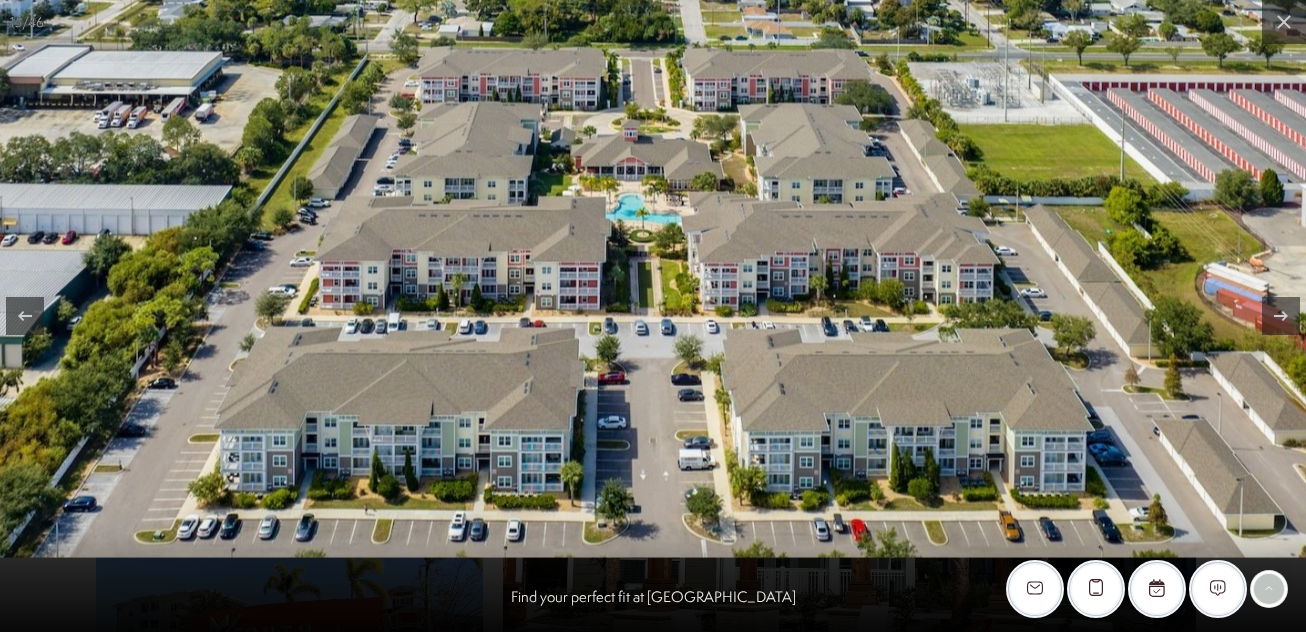 drag, startPoint x: 790, startPoint y: 304, endPoint x: 924, endPoint y: 67, distance: 272.25906 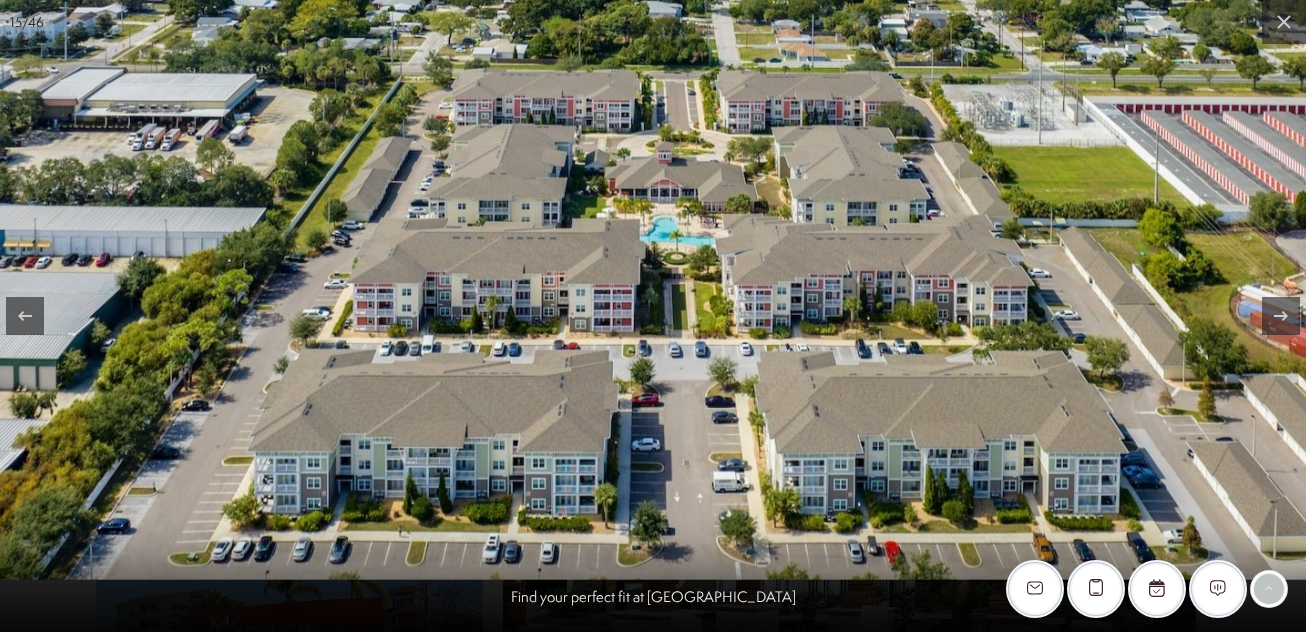 drag, startPoint x: 874, startPoint y: 526, endPoint x: 907, endPoint y: 382, distance: 147.73286 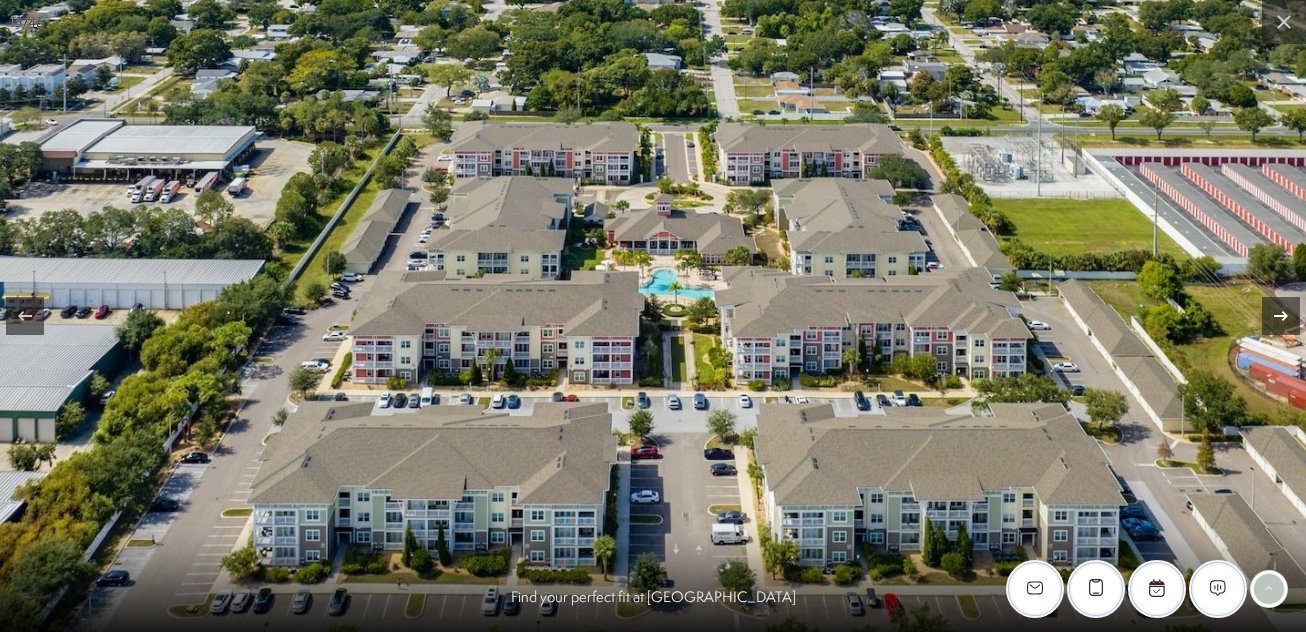 click 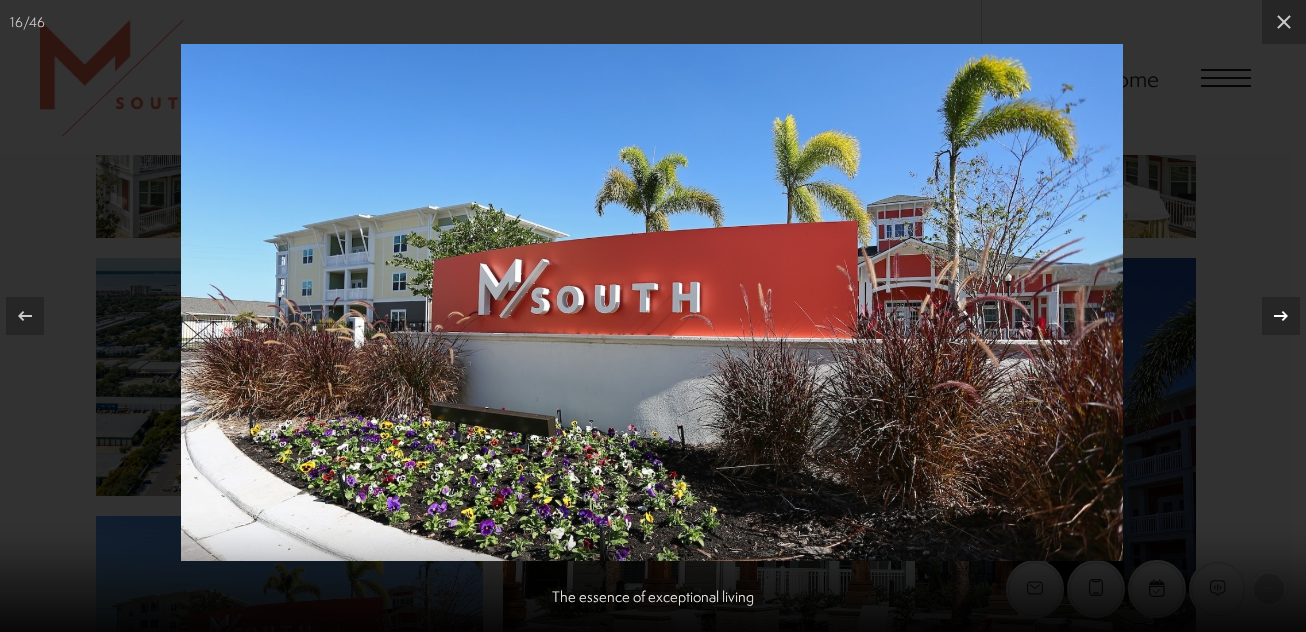 click 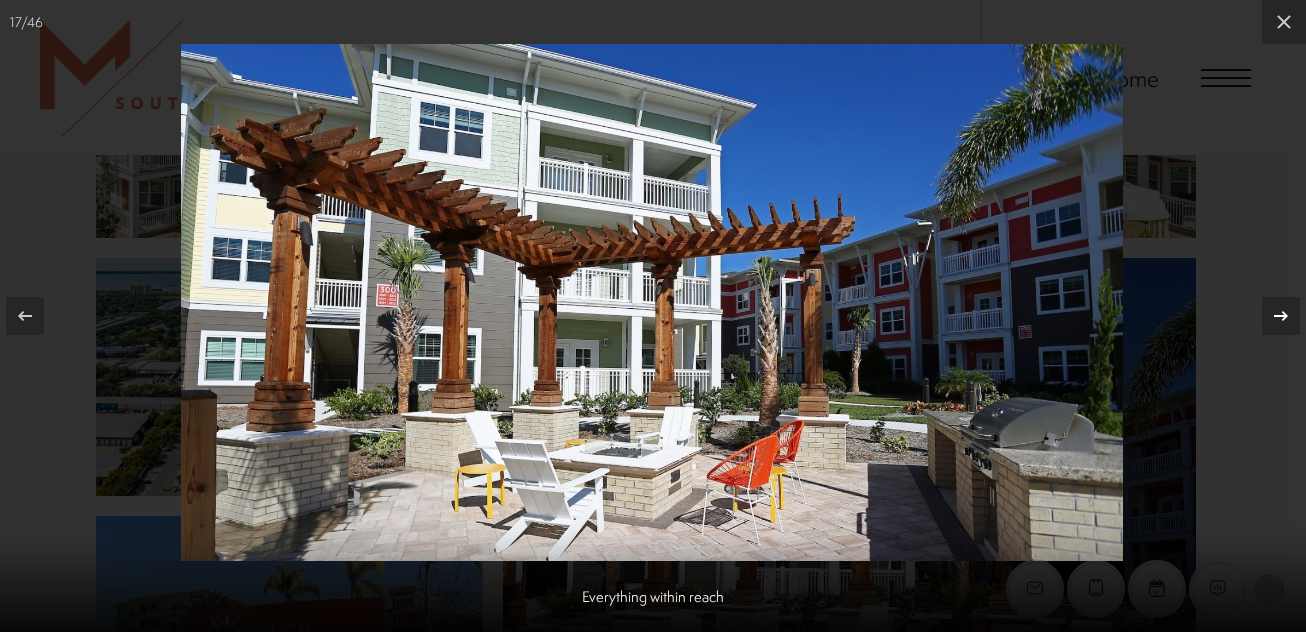 click 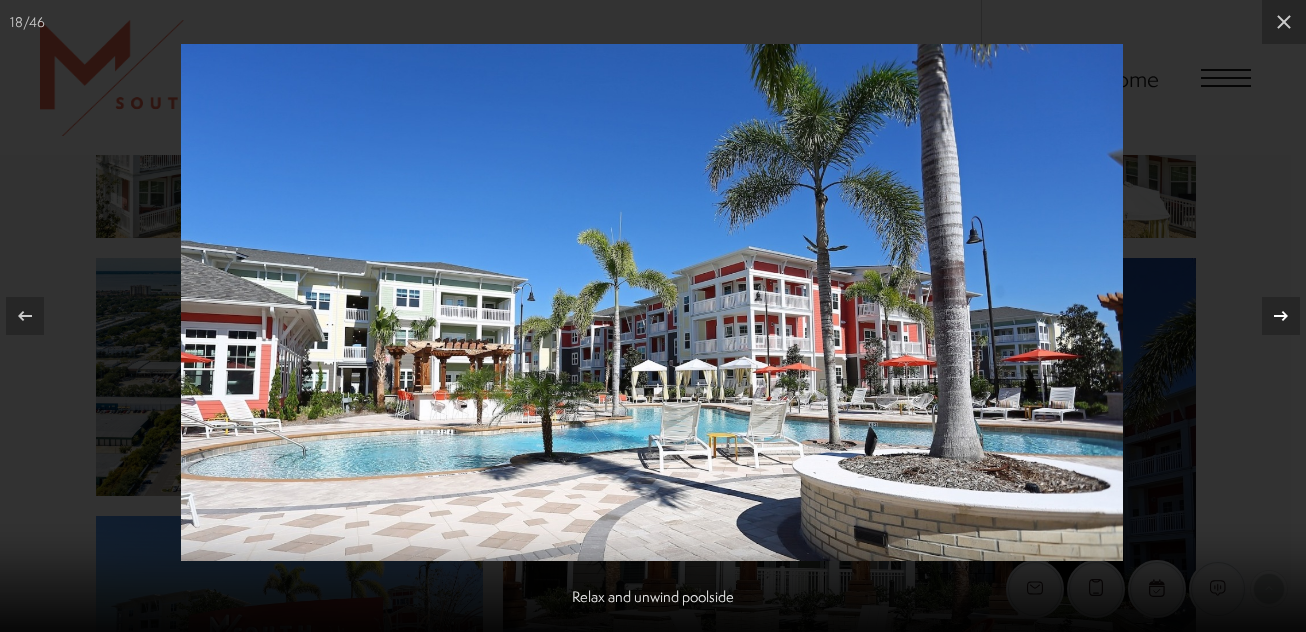 click 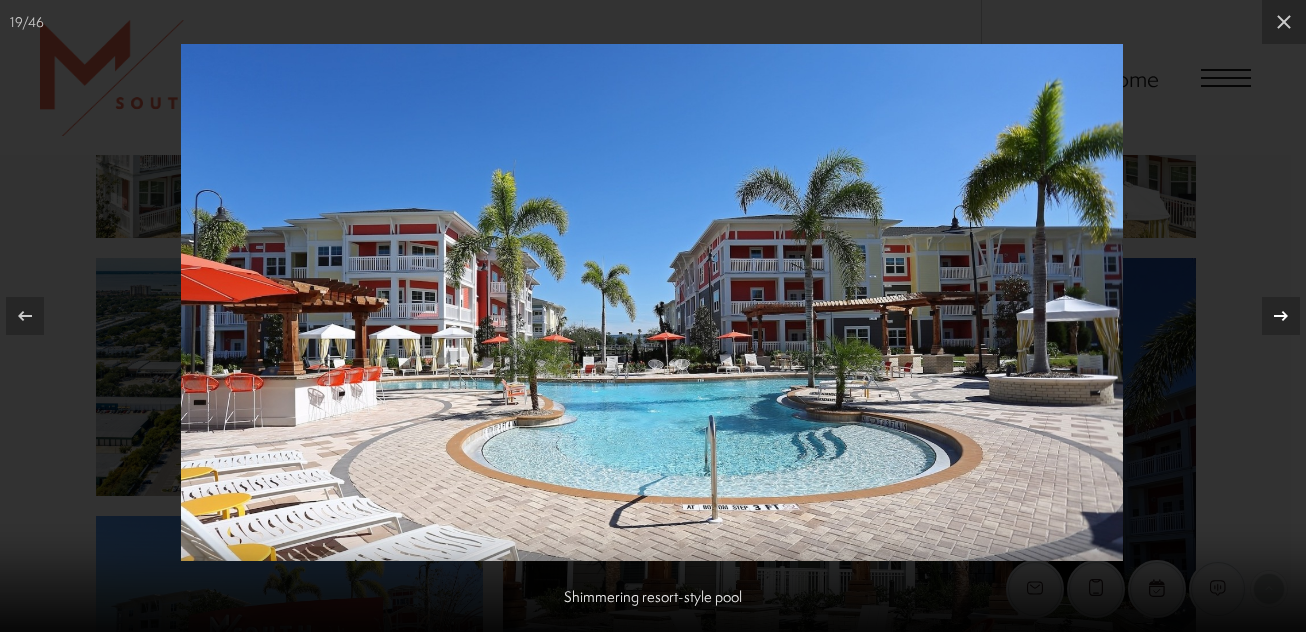click 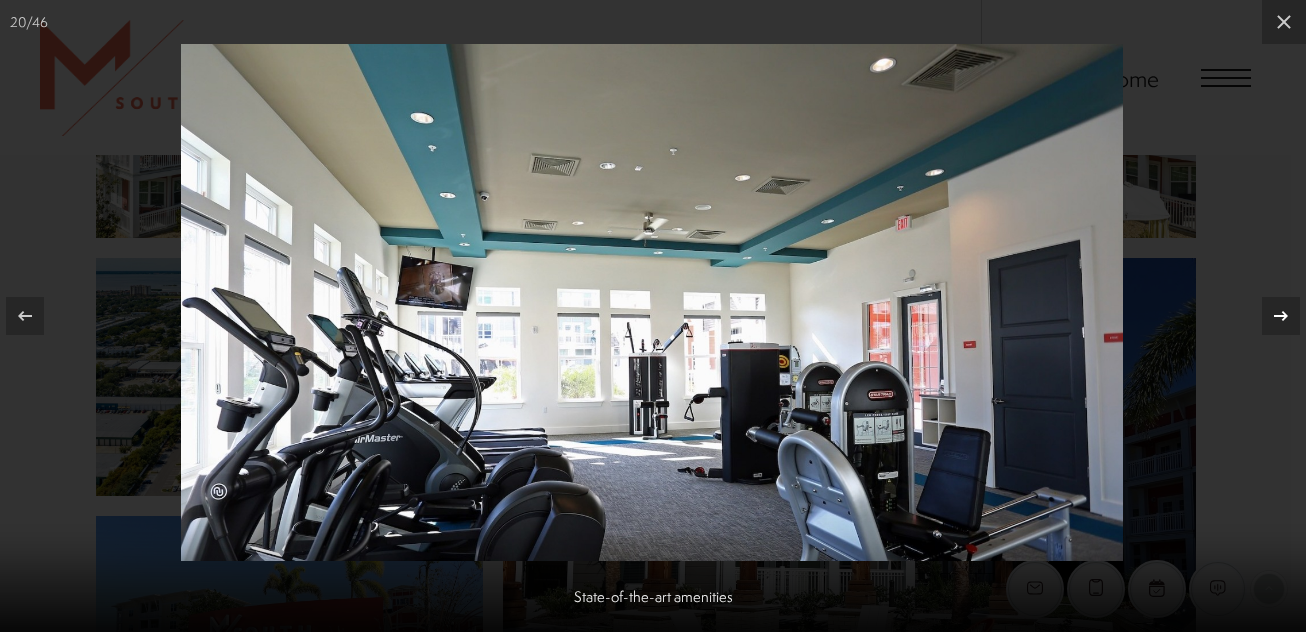 click 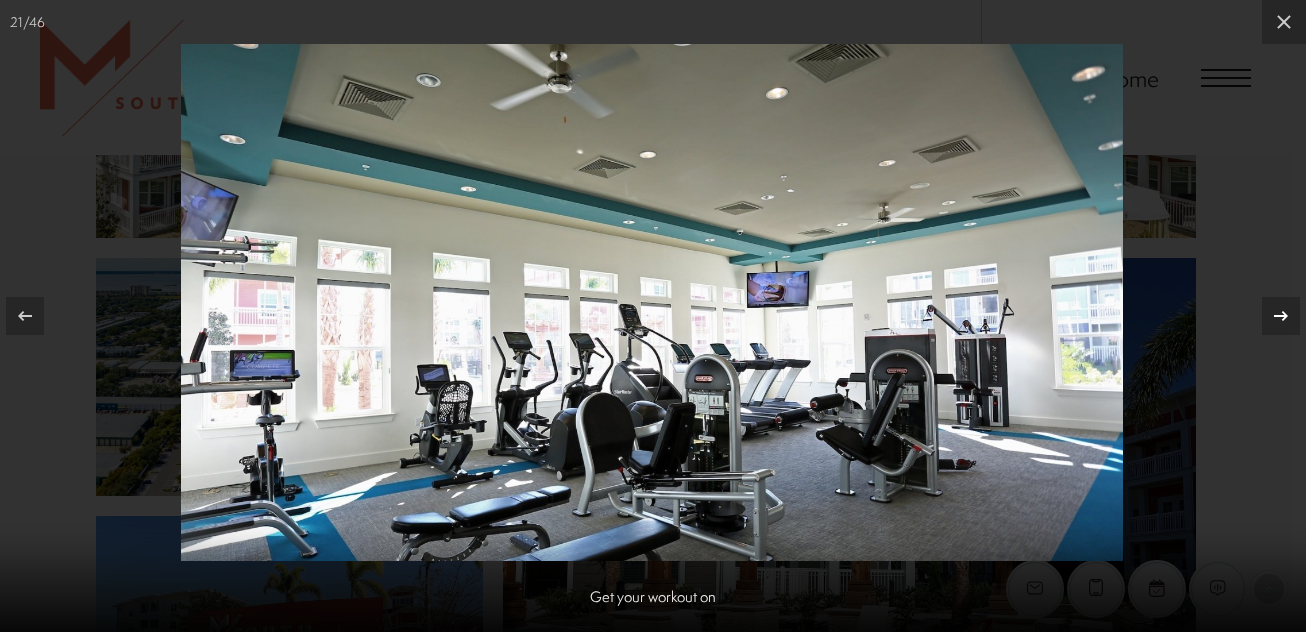 click 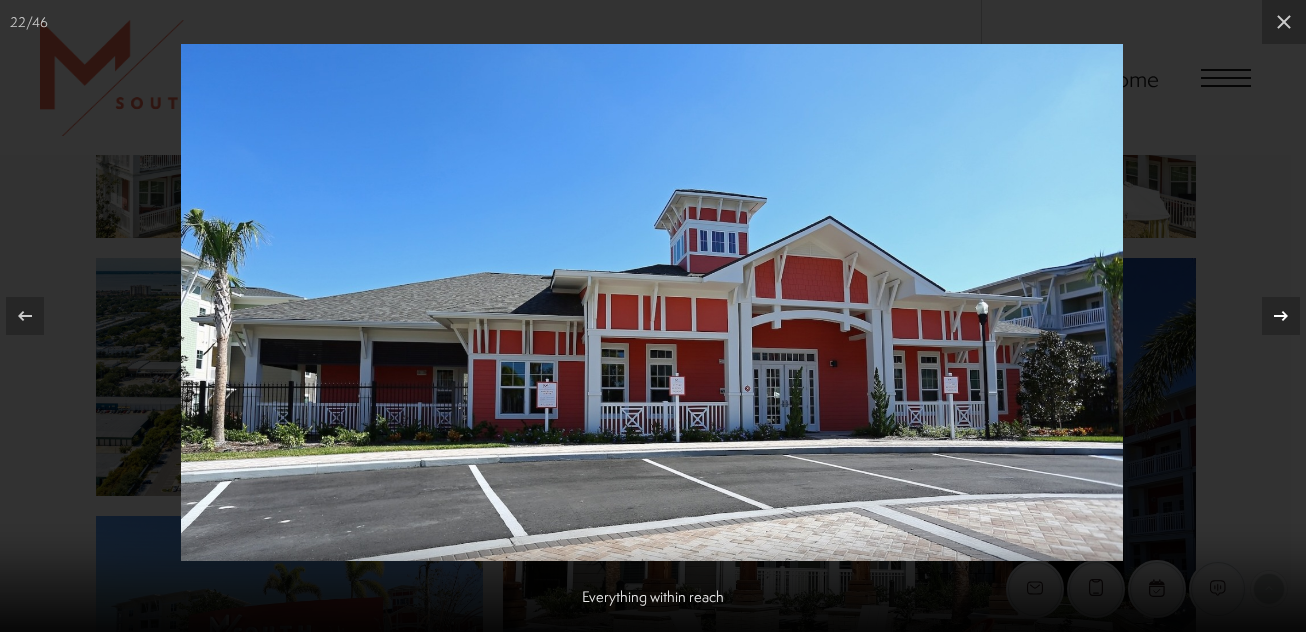 click 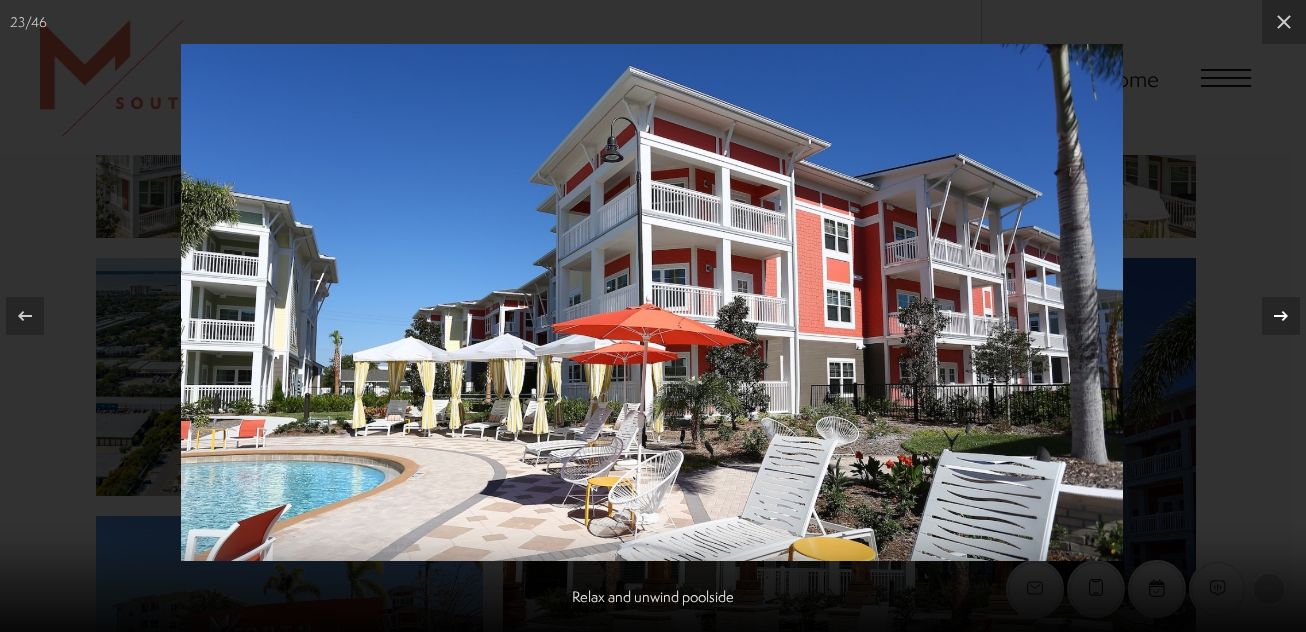 click 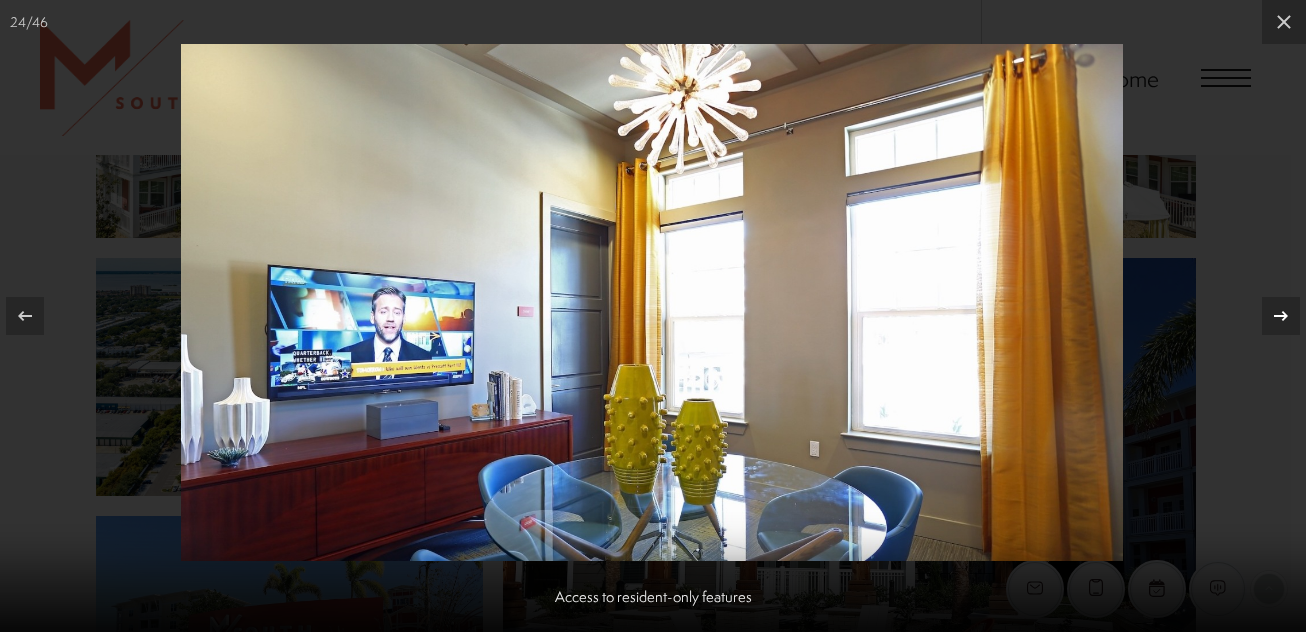 click 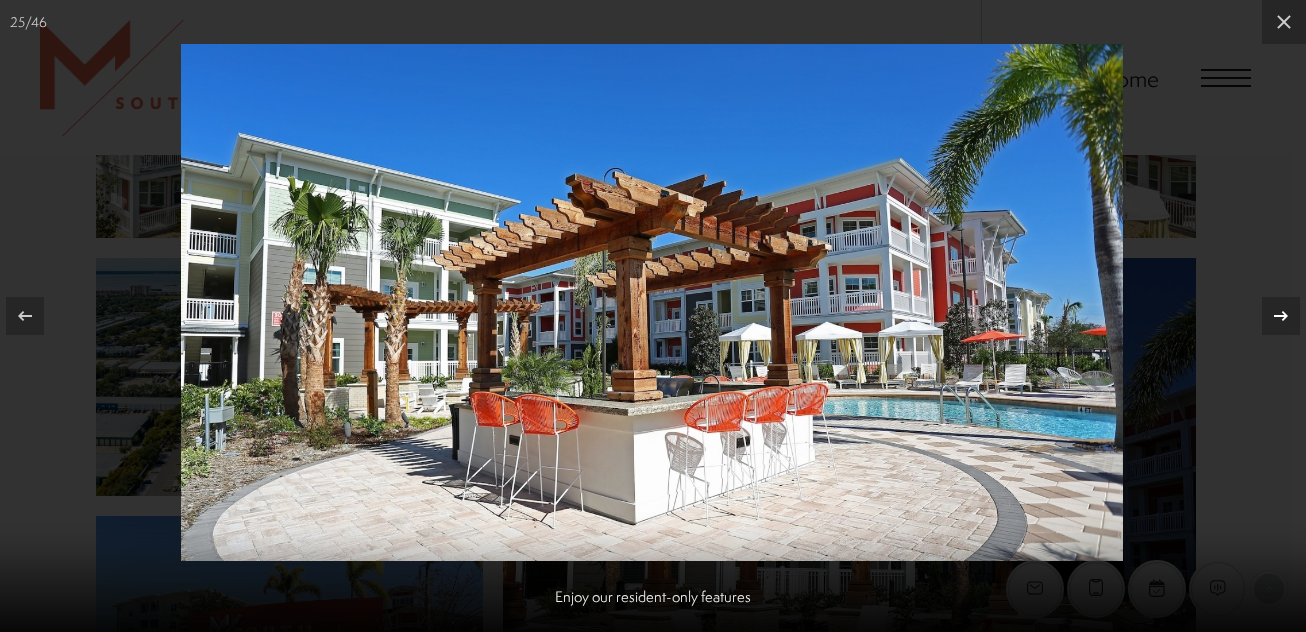 click 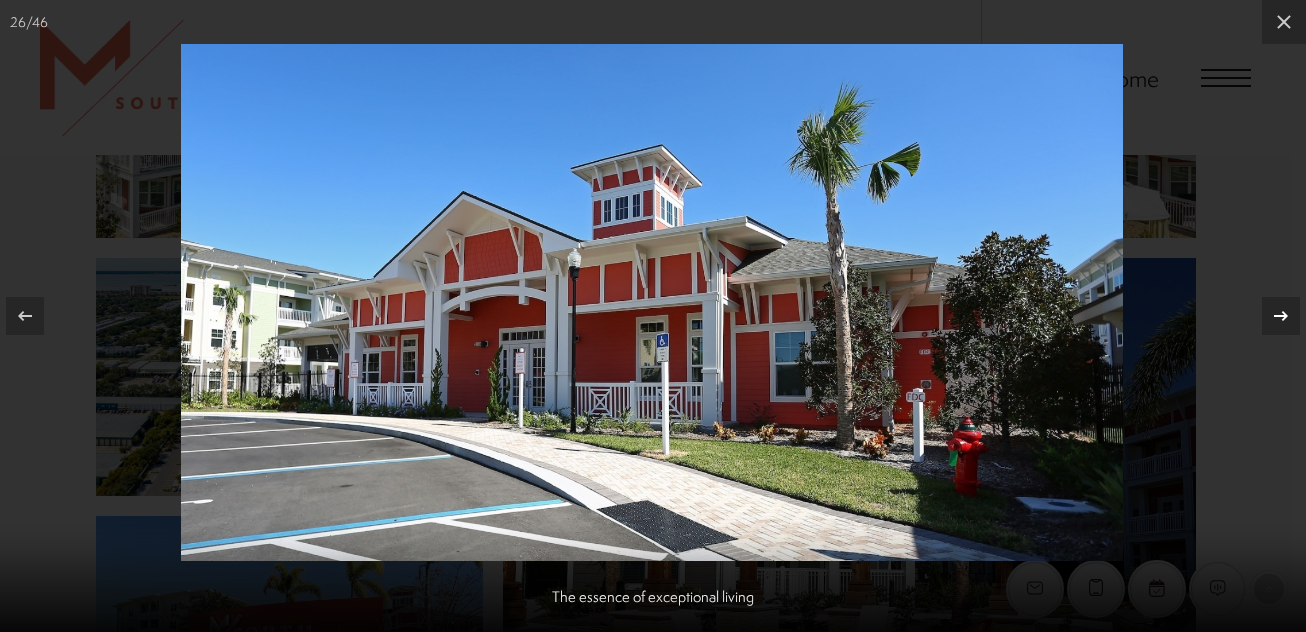 click 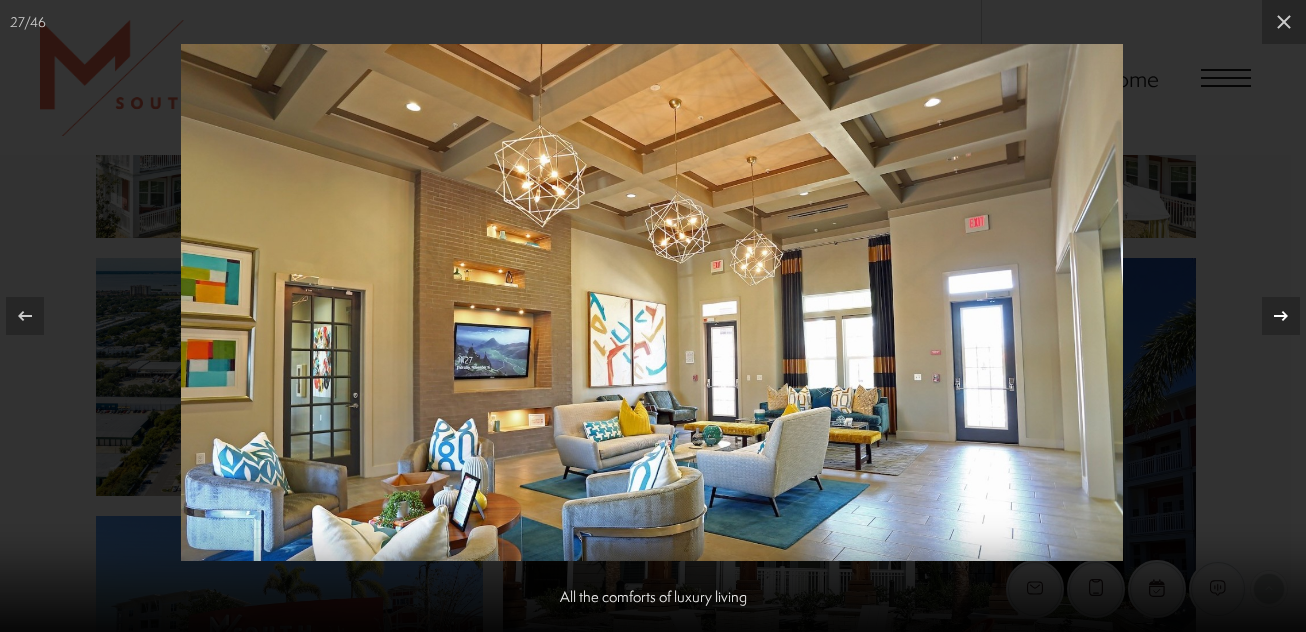click 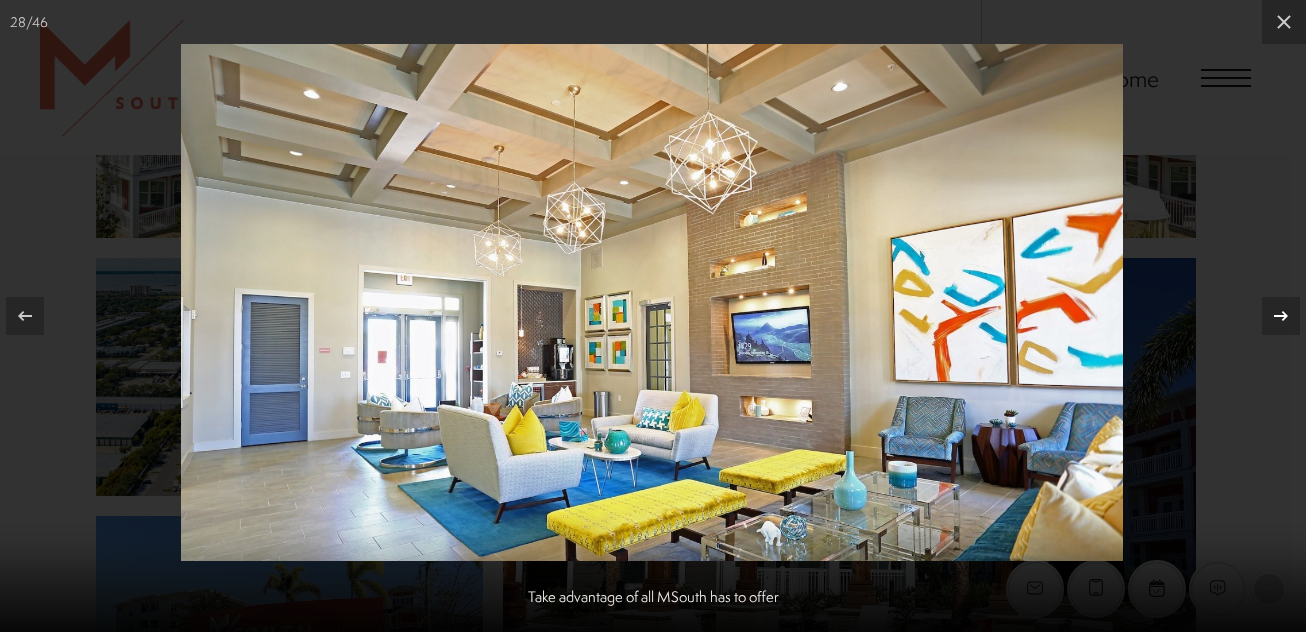 click 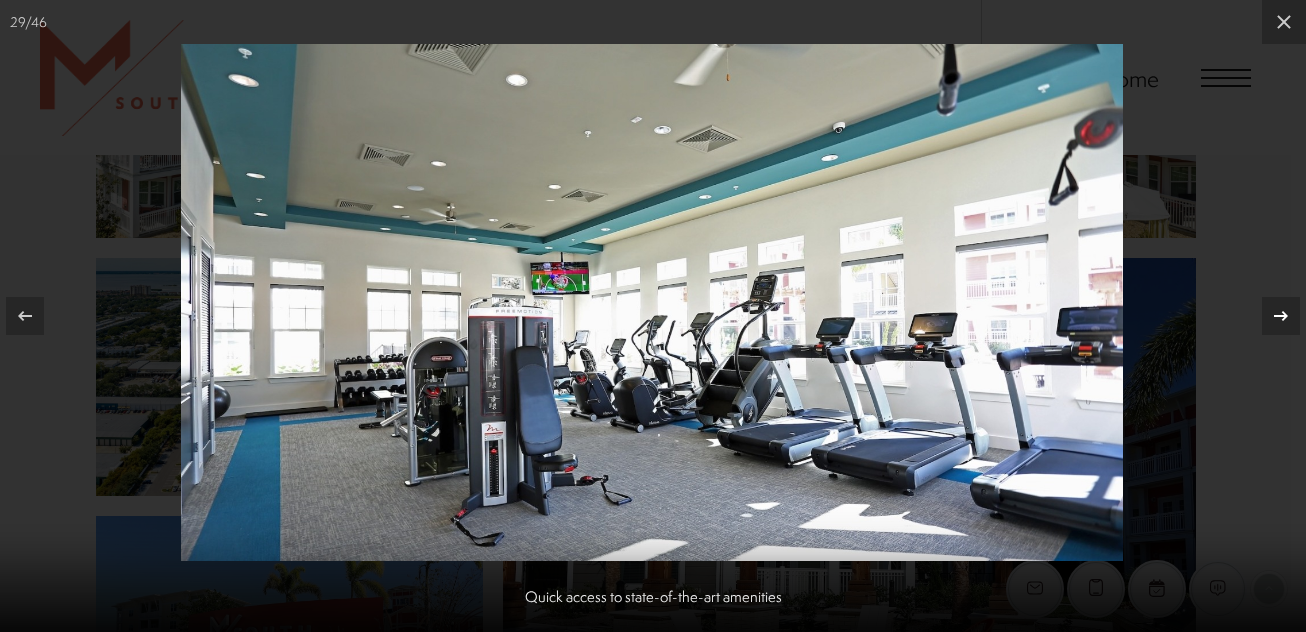 click 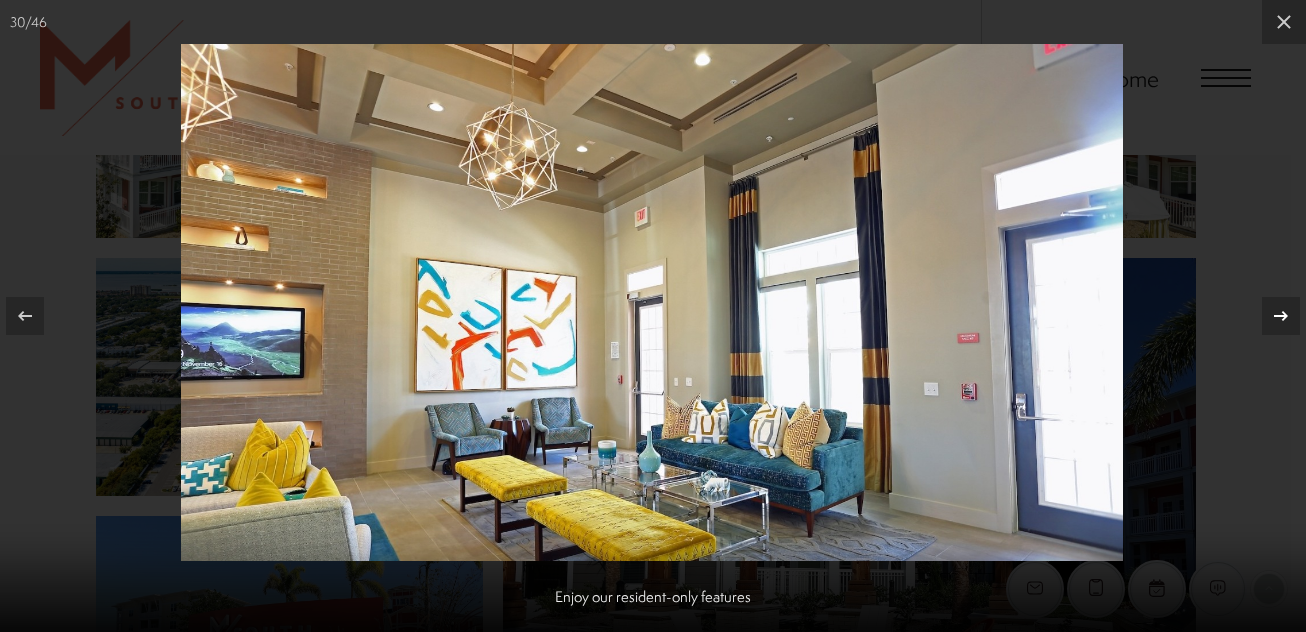 click 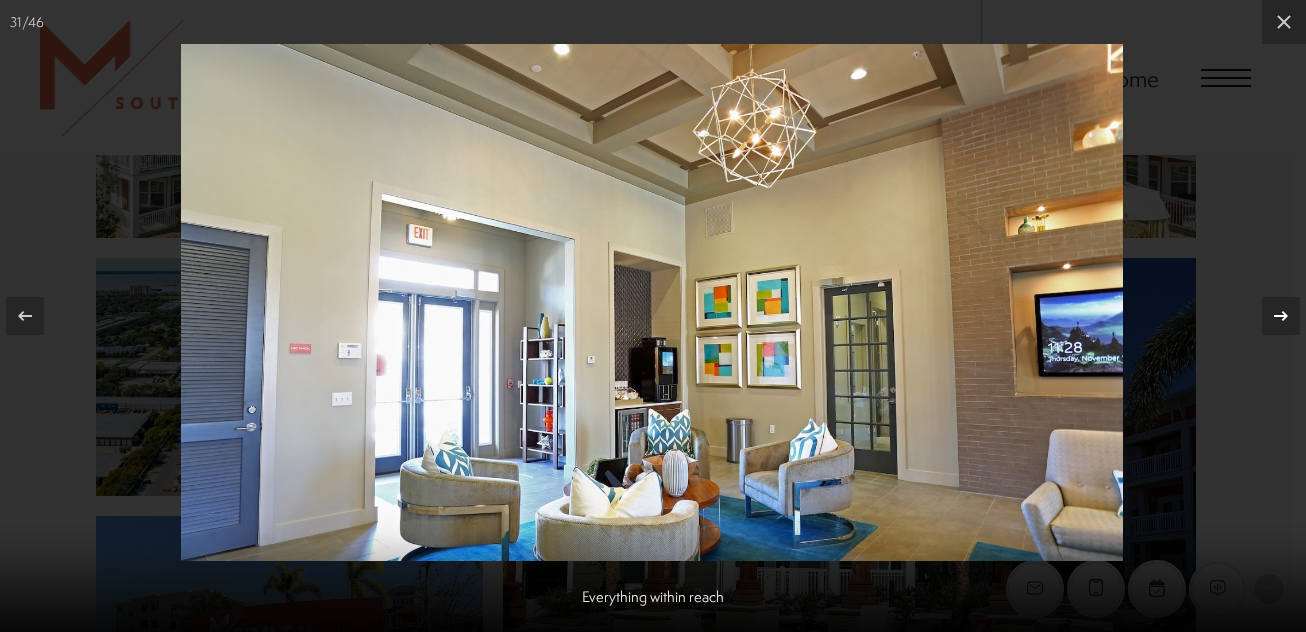 click 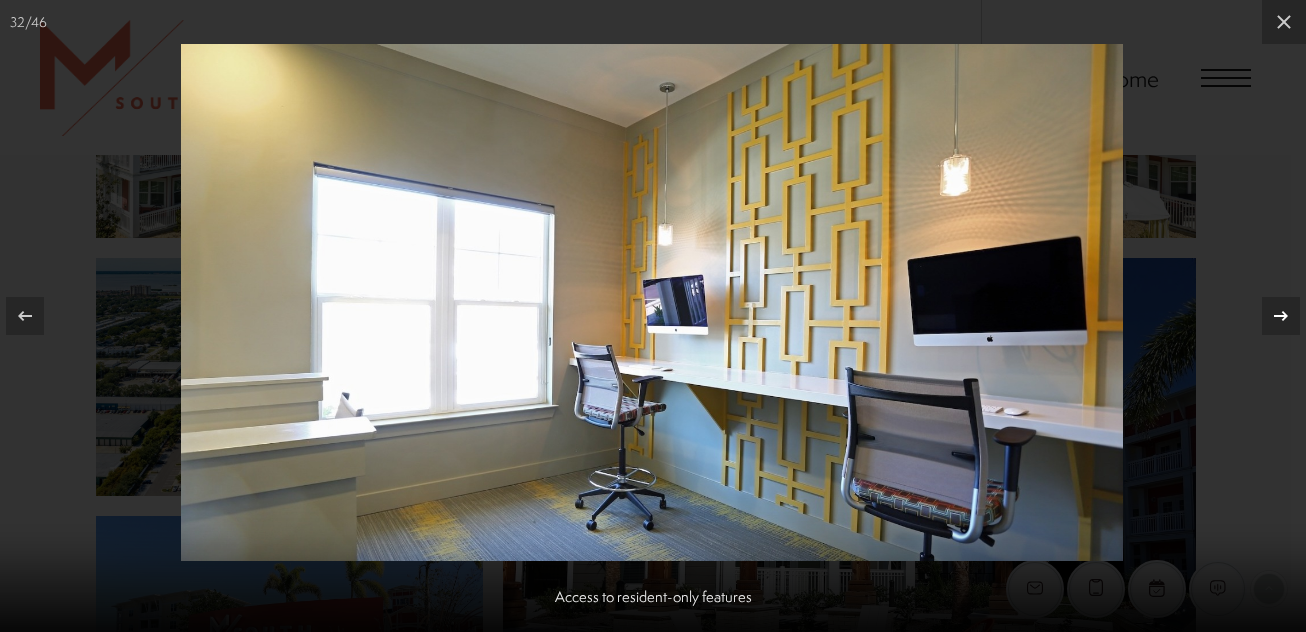 click 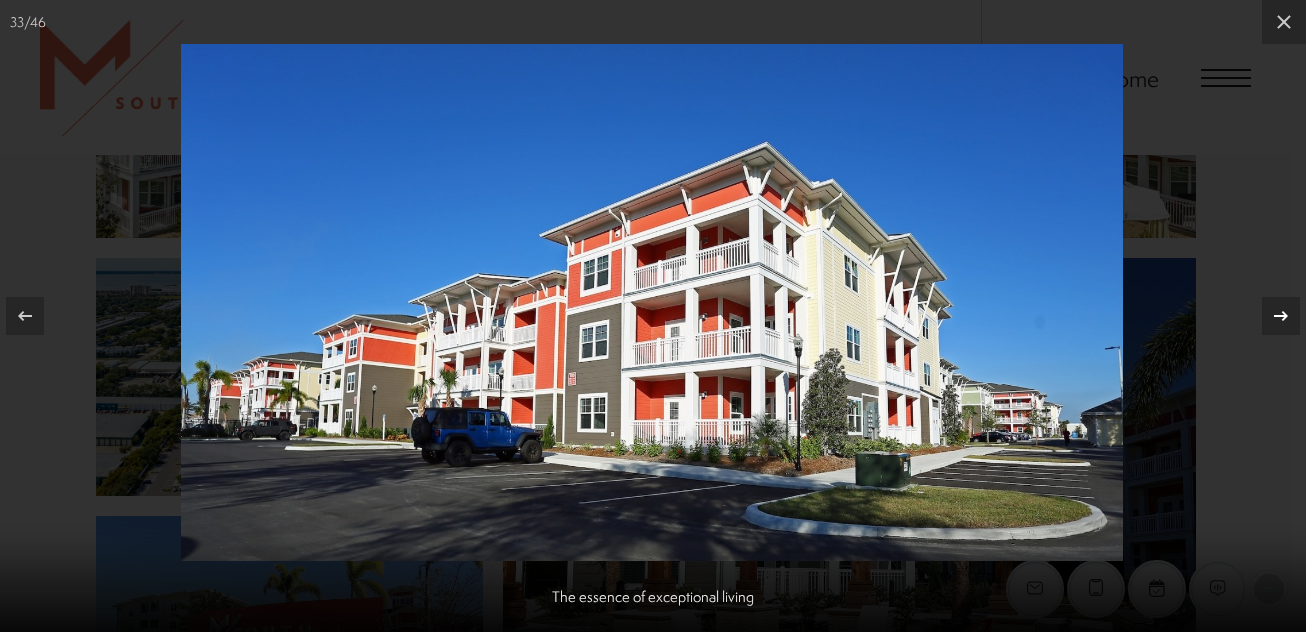 click 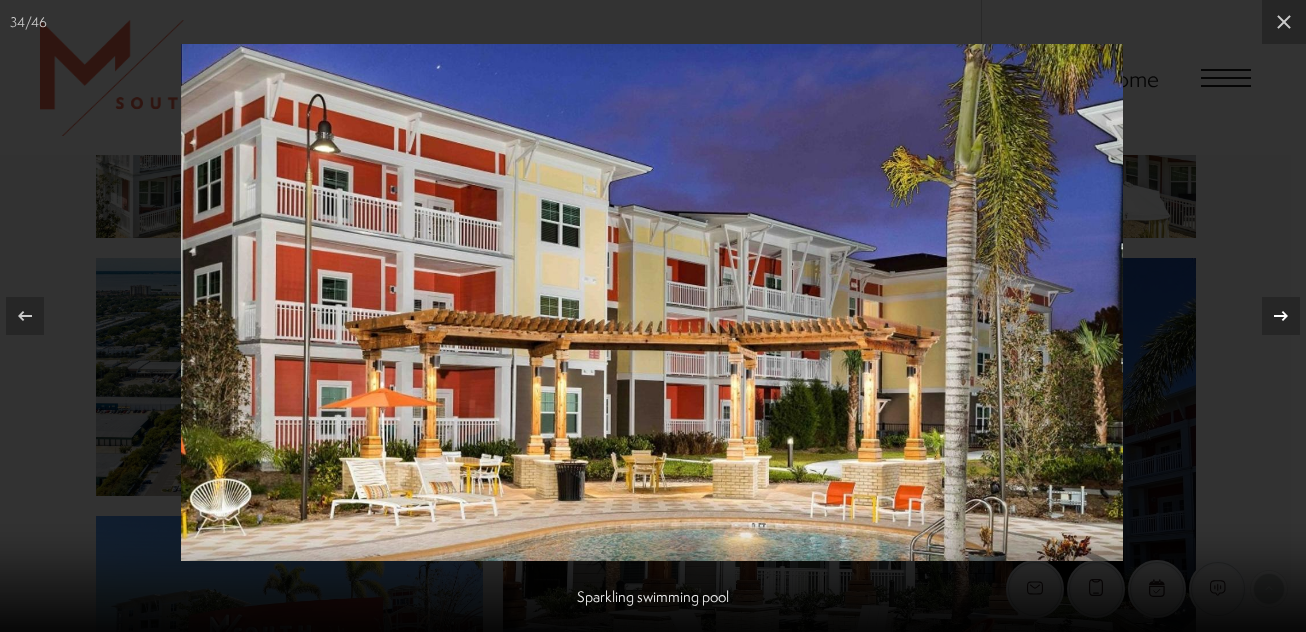 click 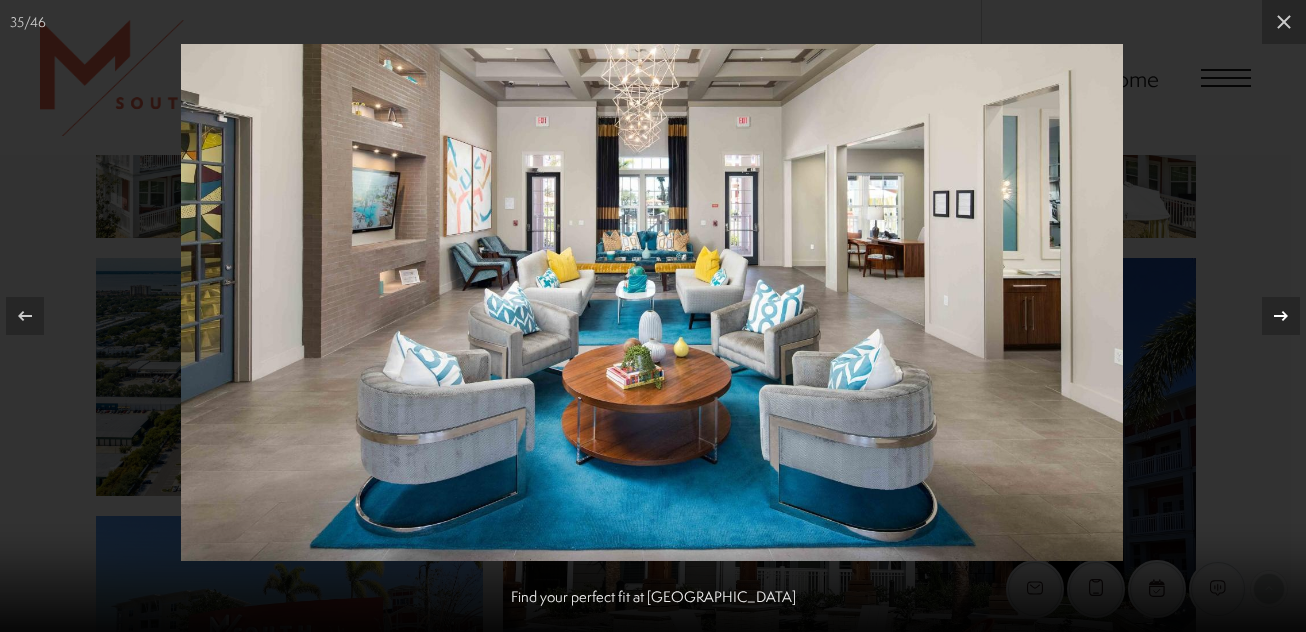 click 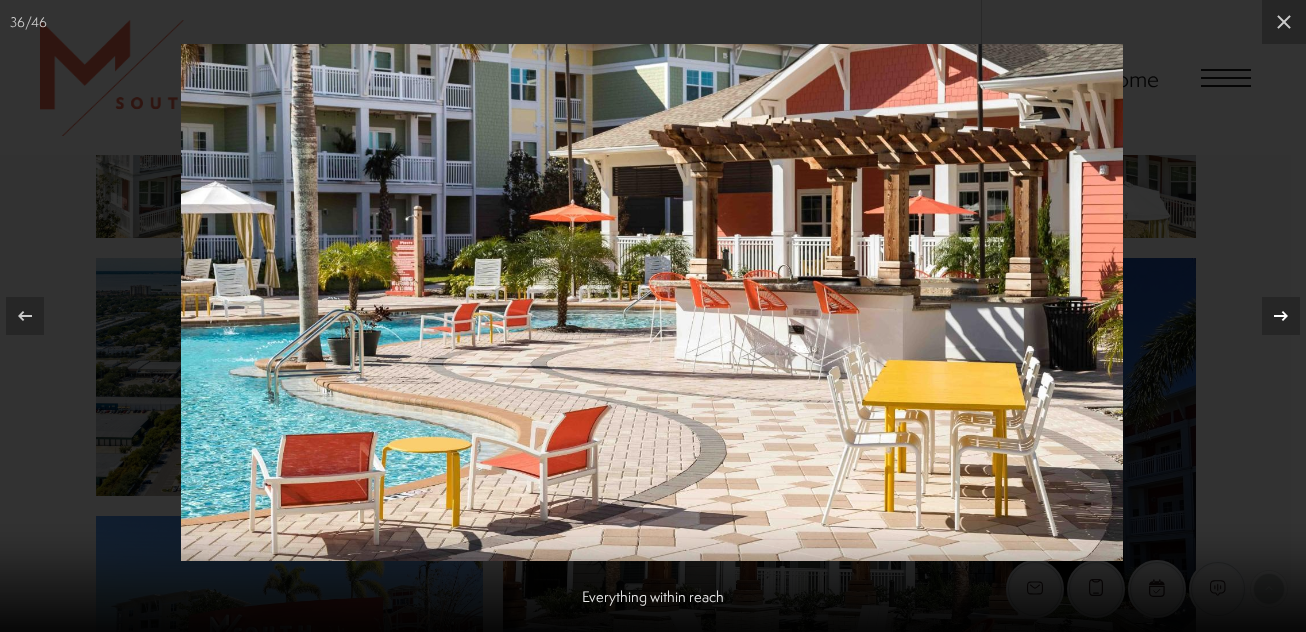 click 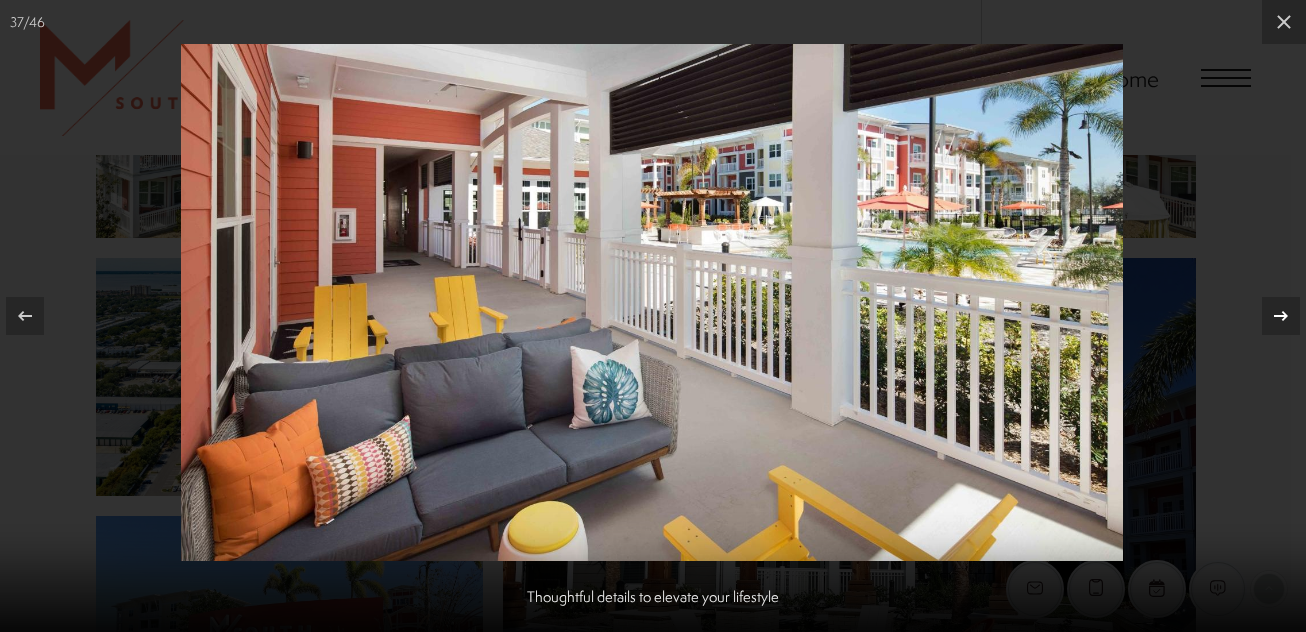 click 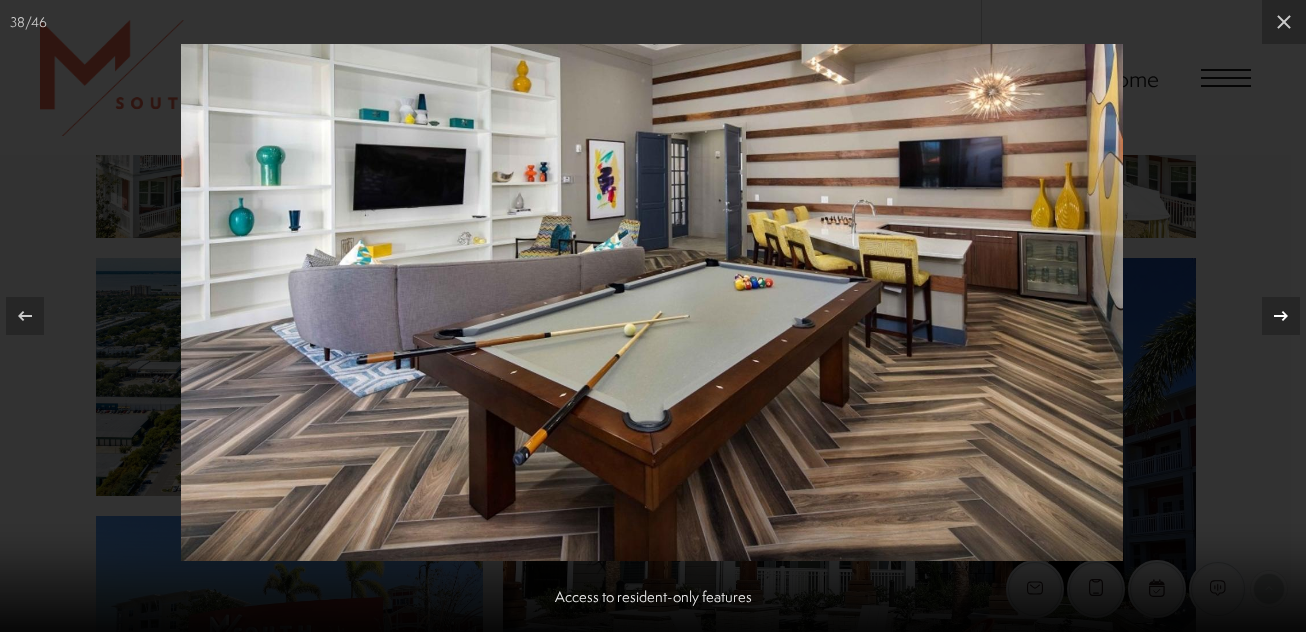 click 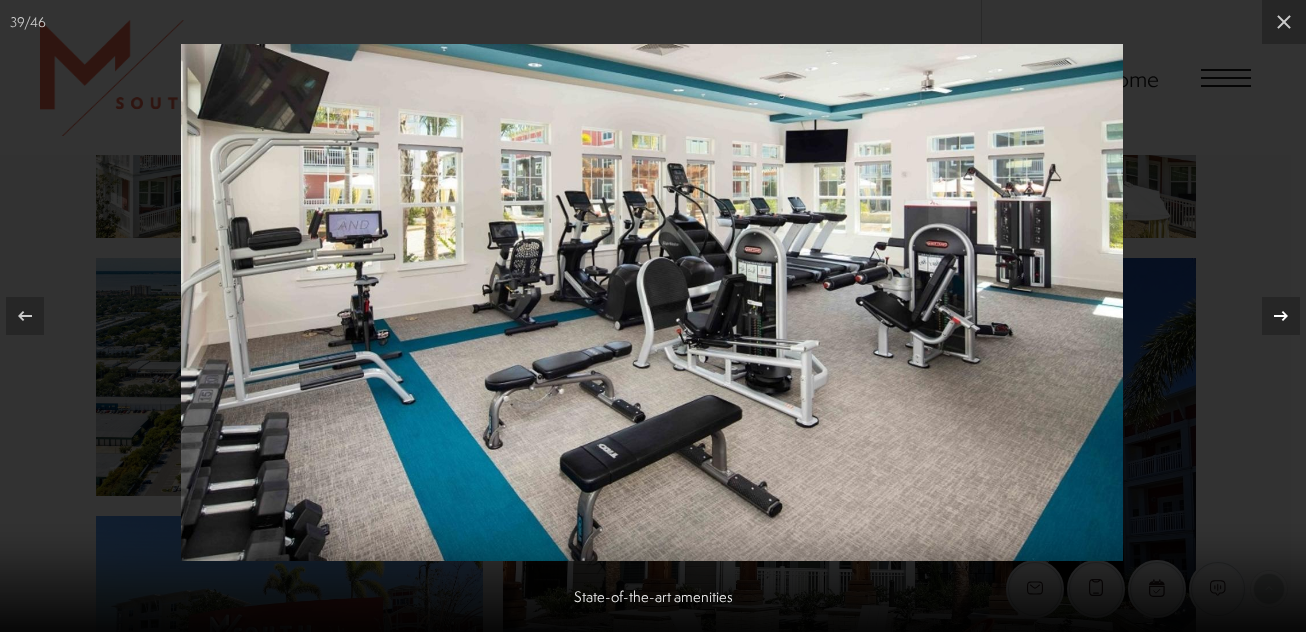 click 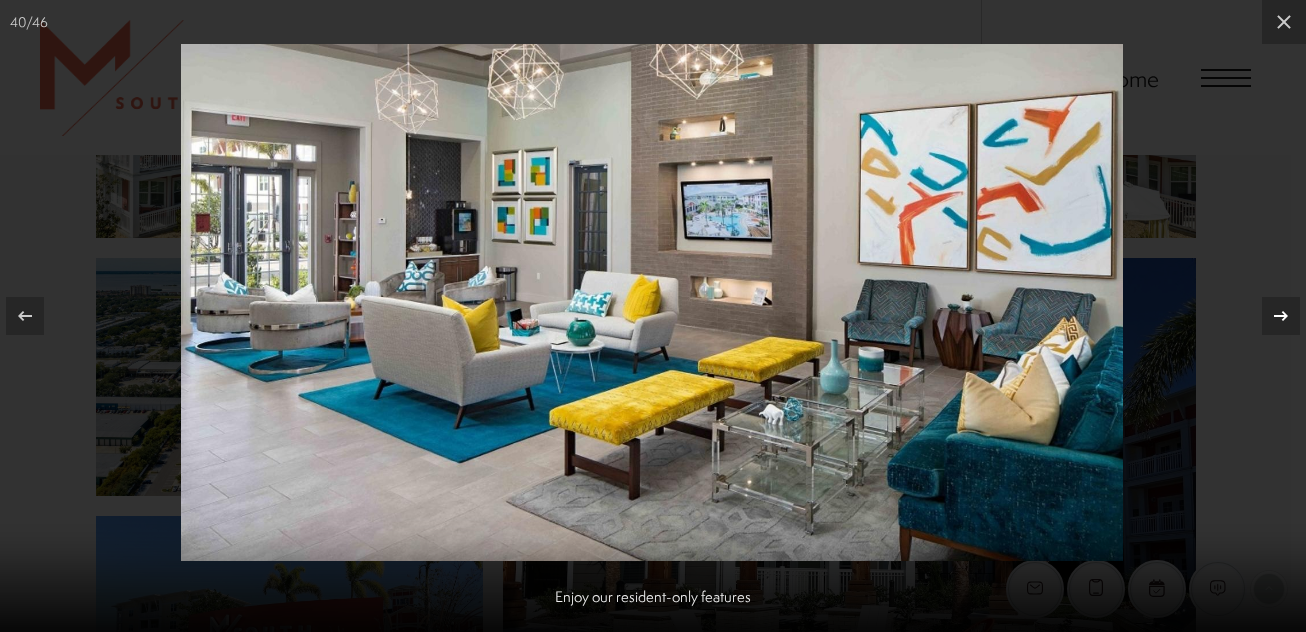 click 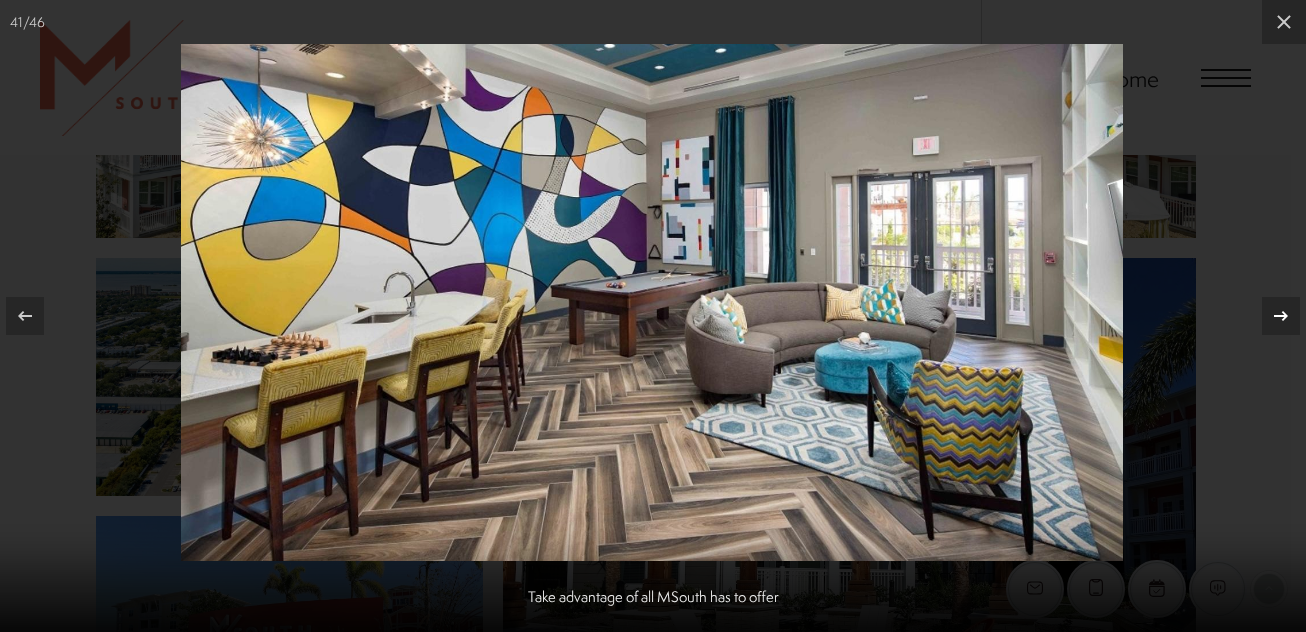 click 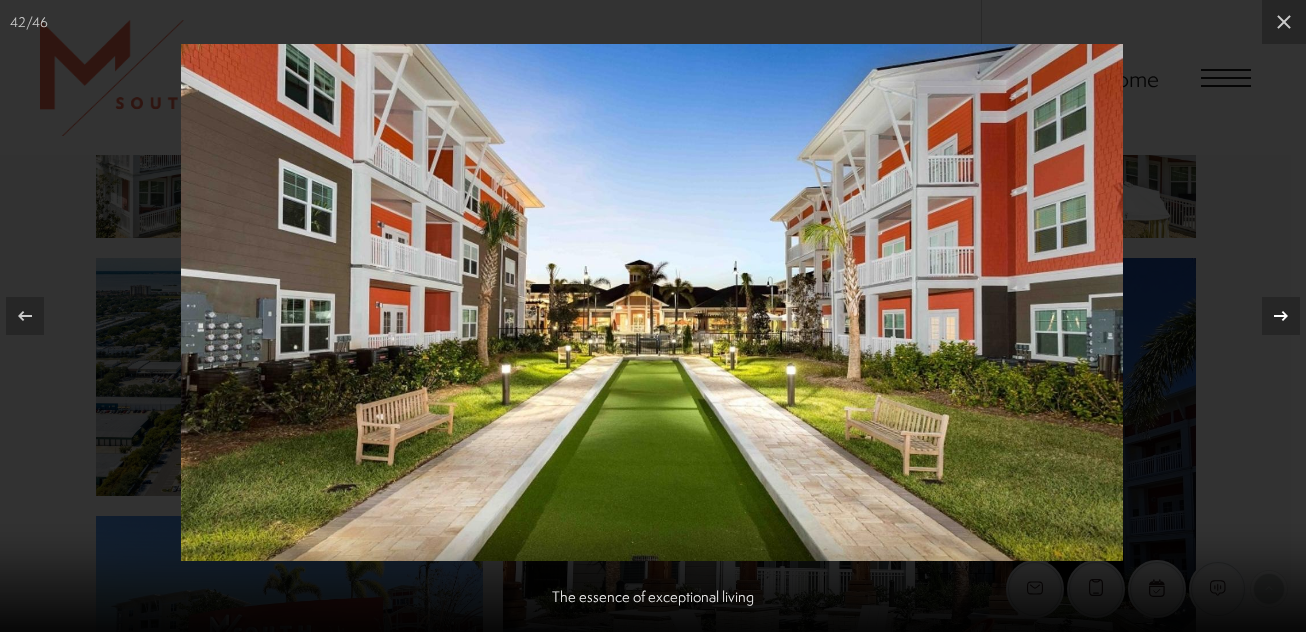 click 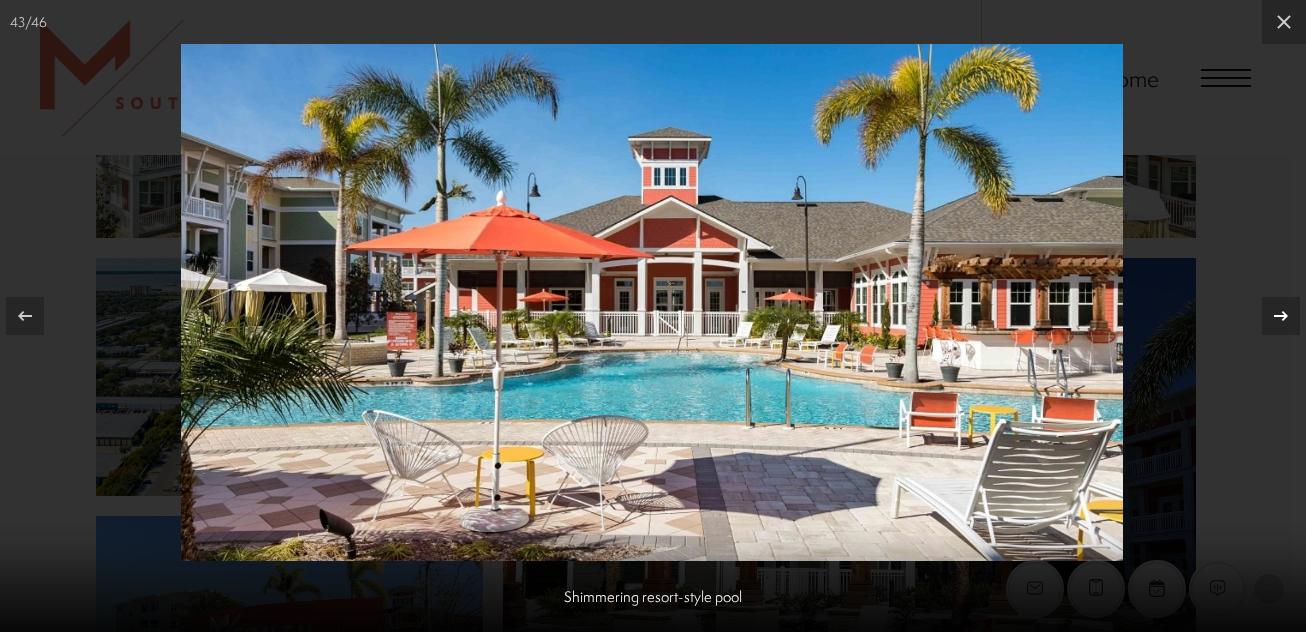 click 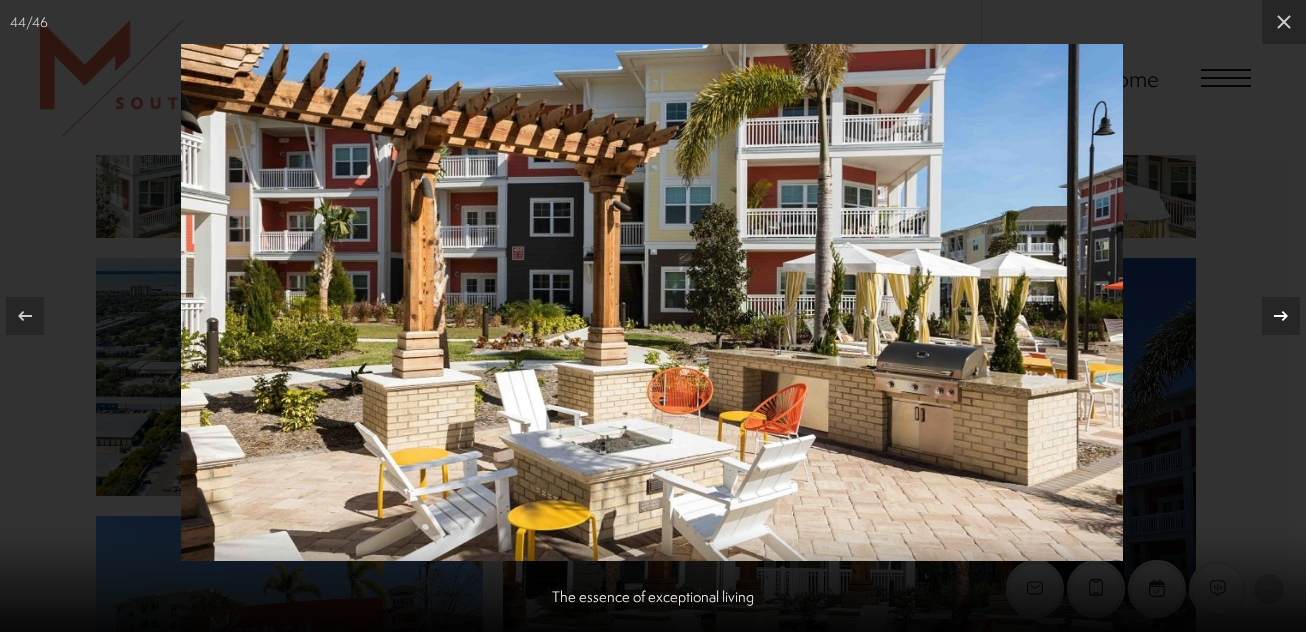 click 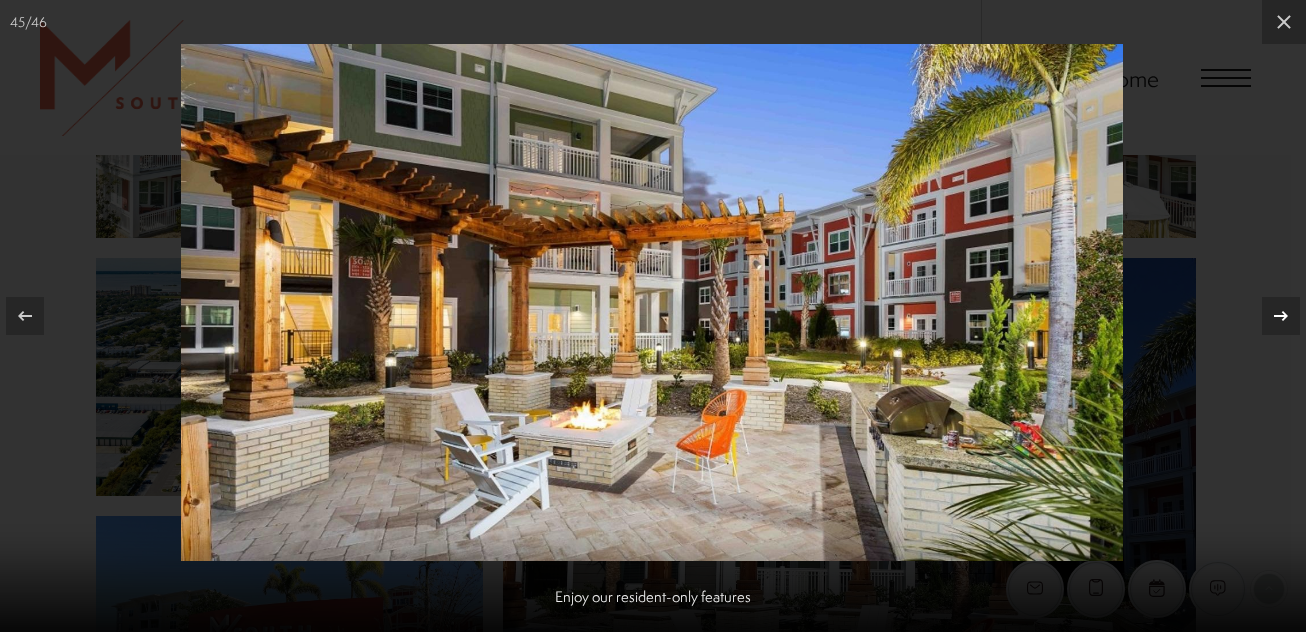 click 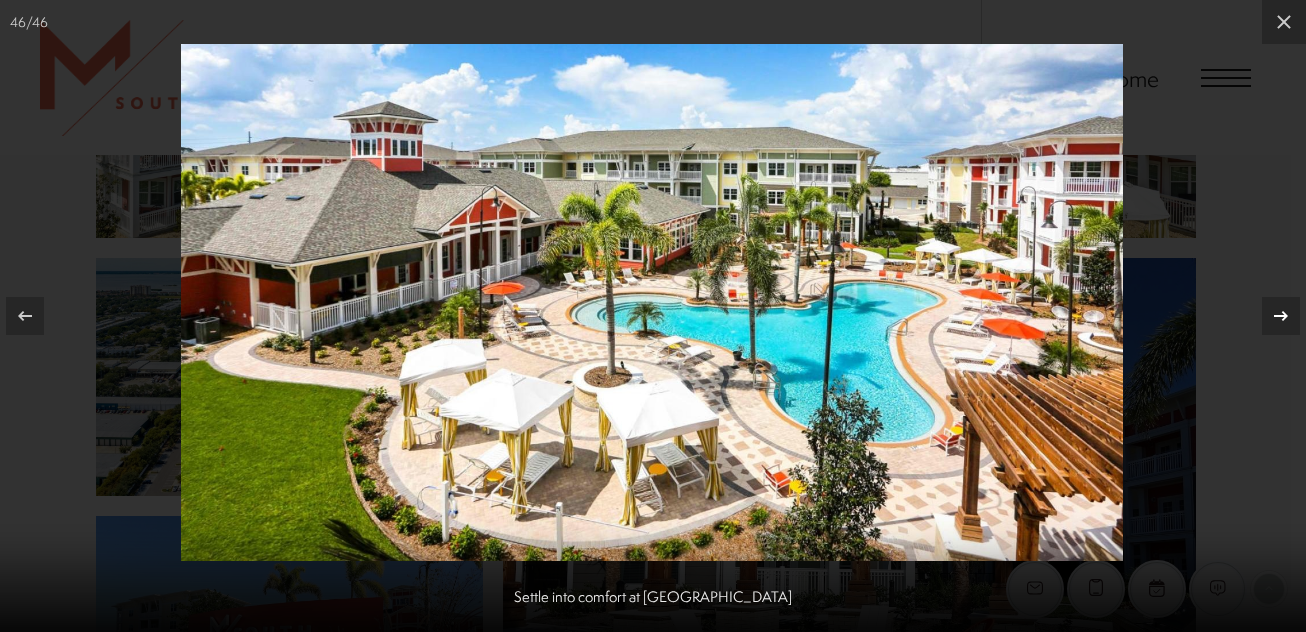 click 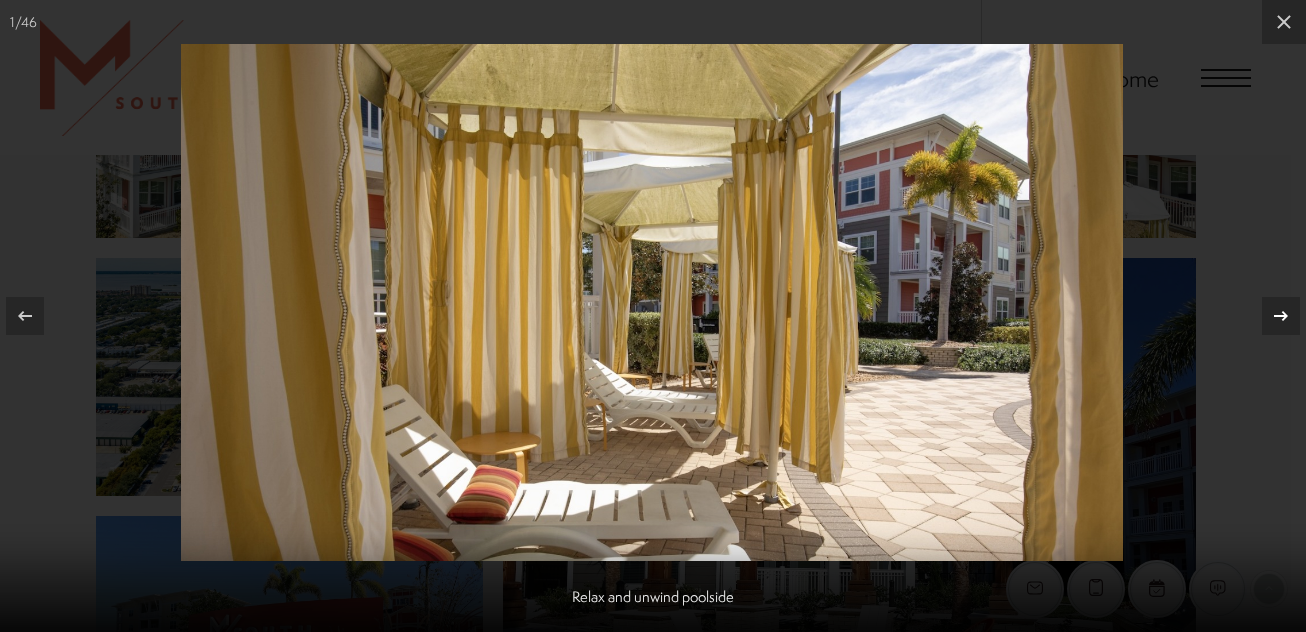 click 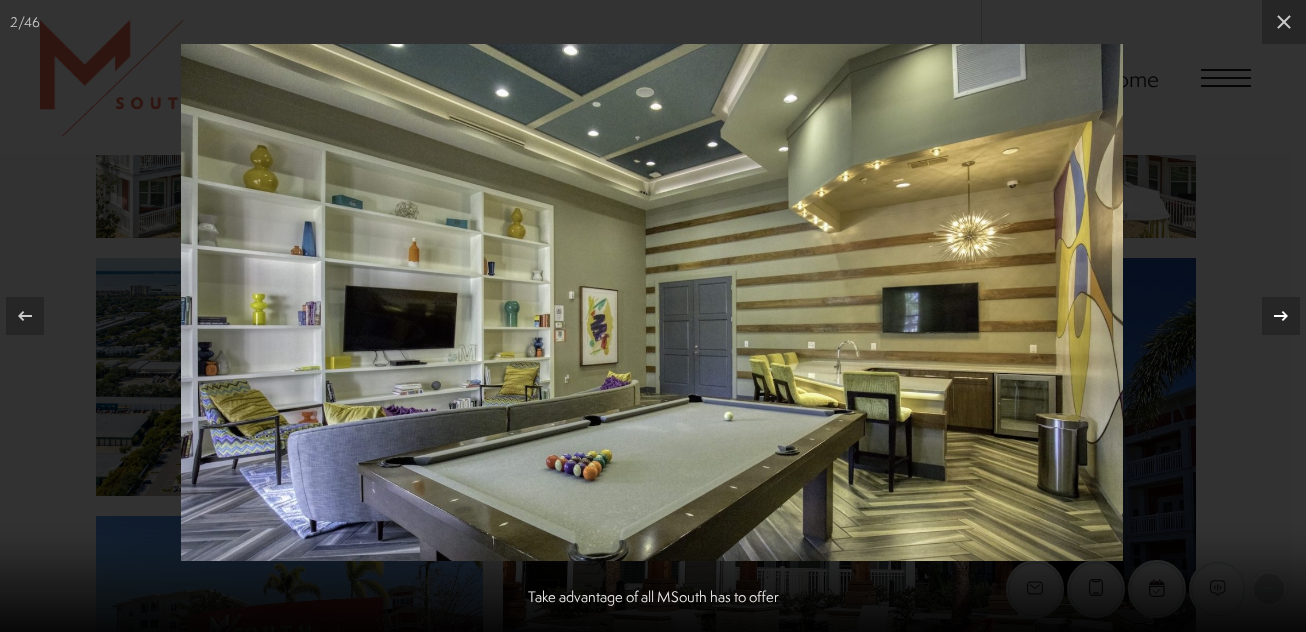 click 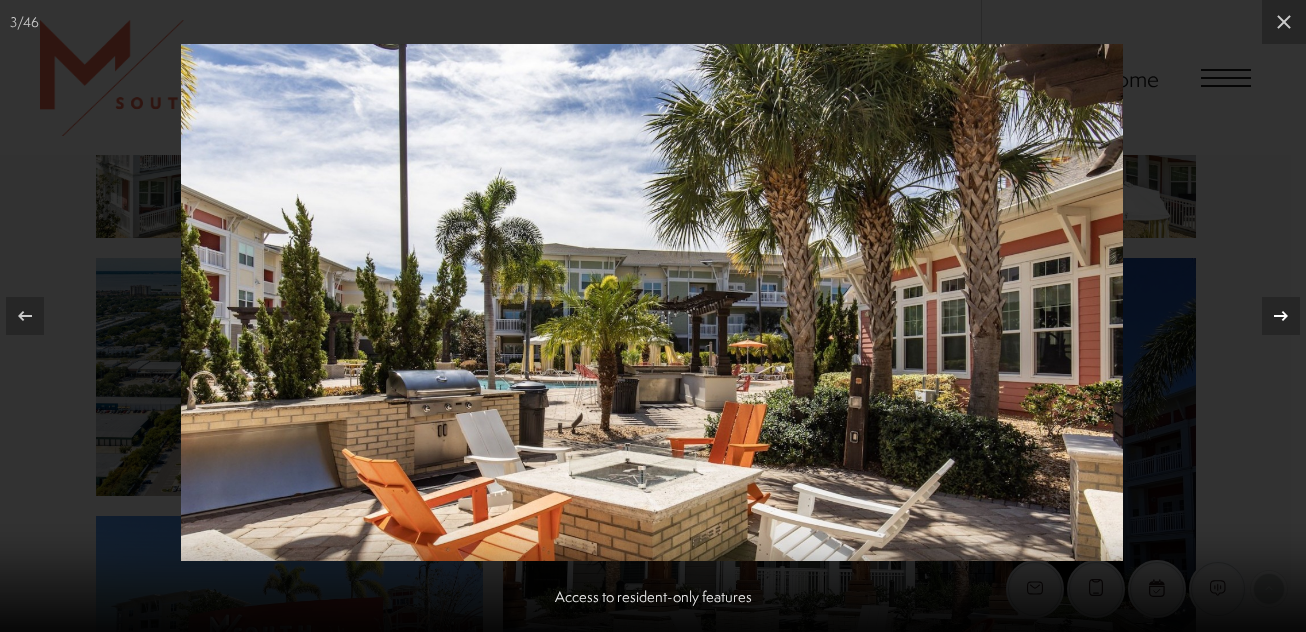 click 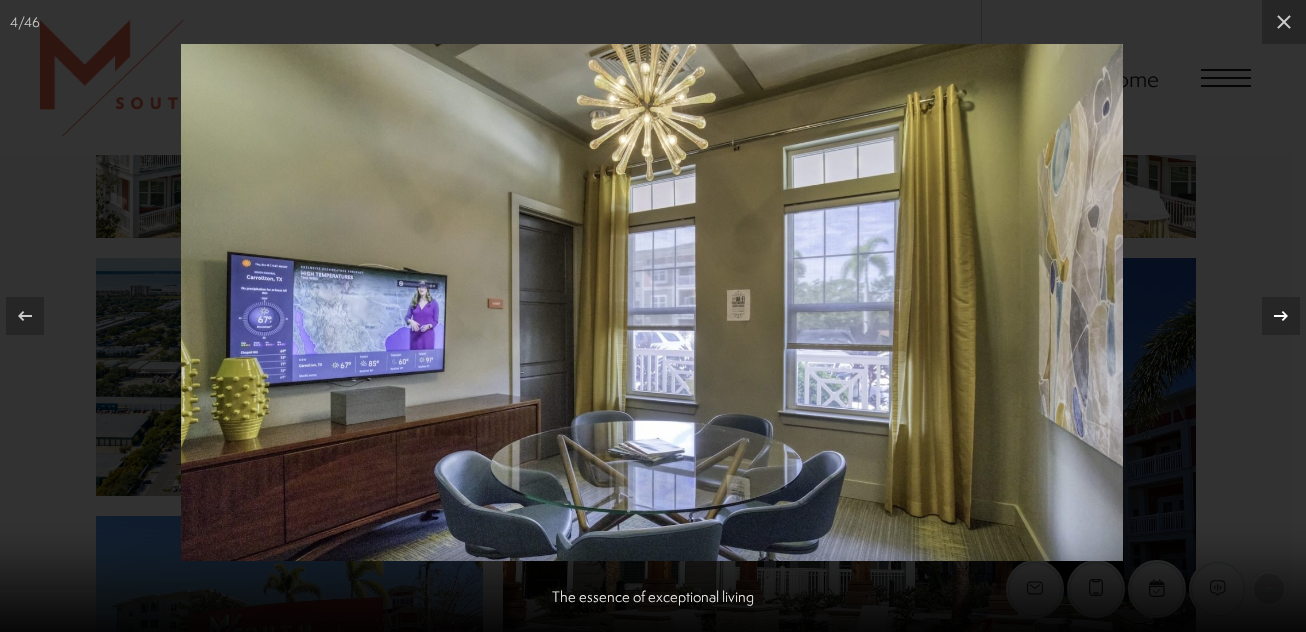 click 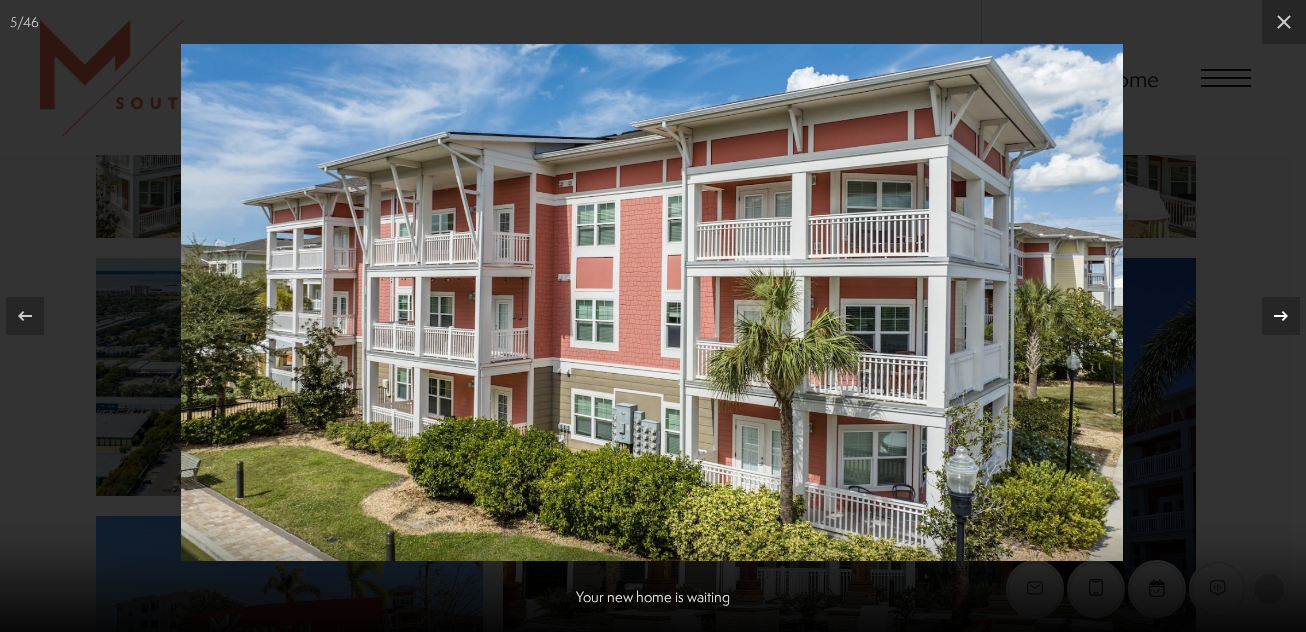 click 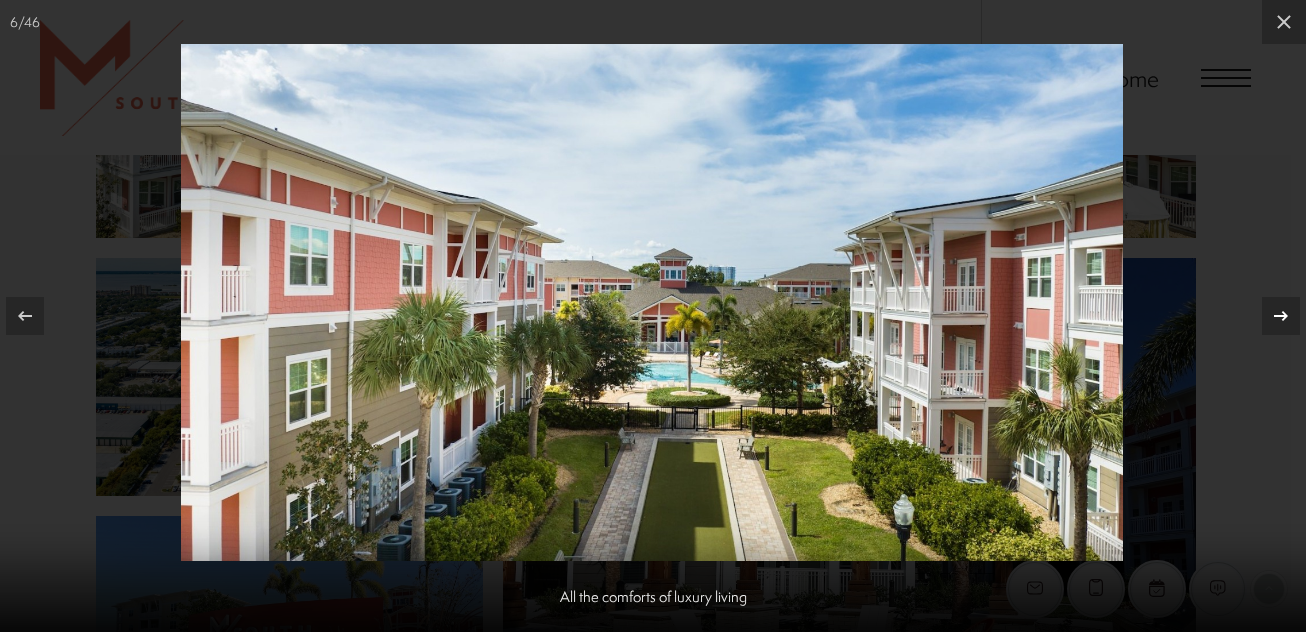 click 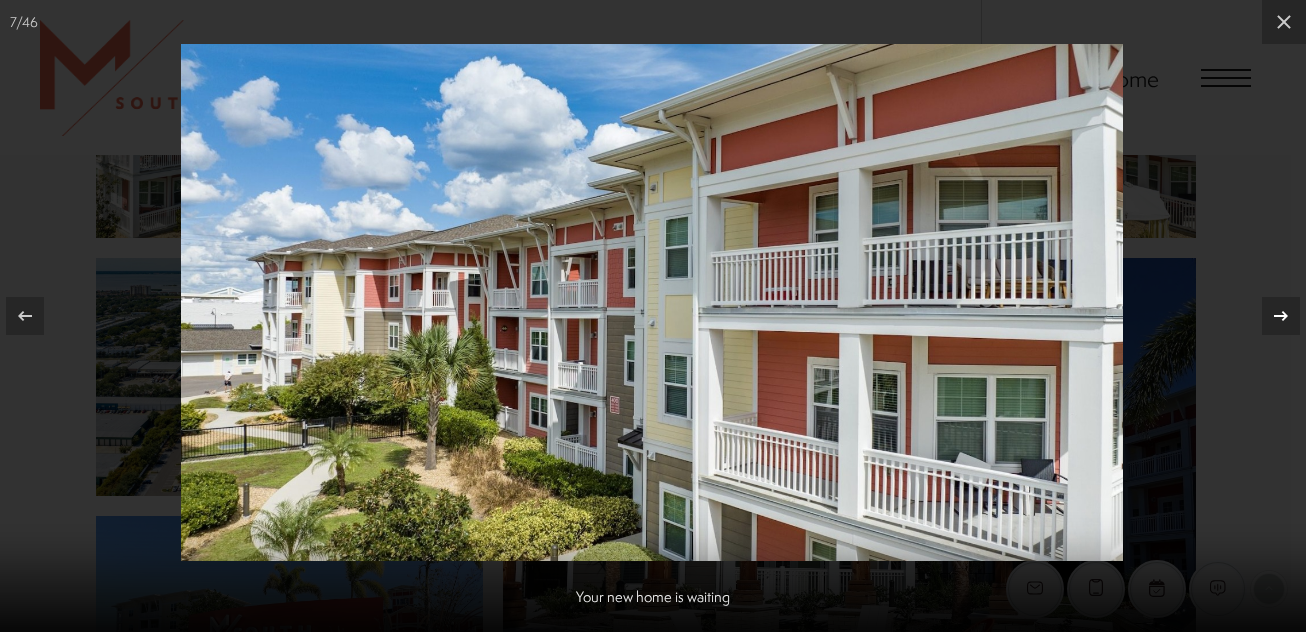 click 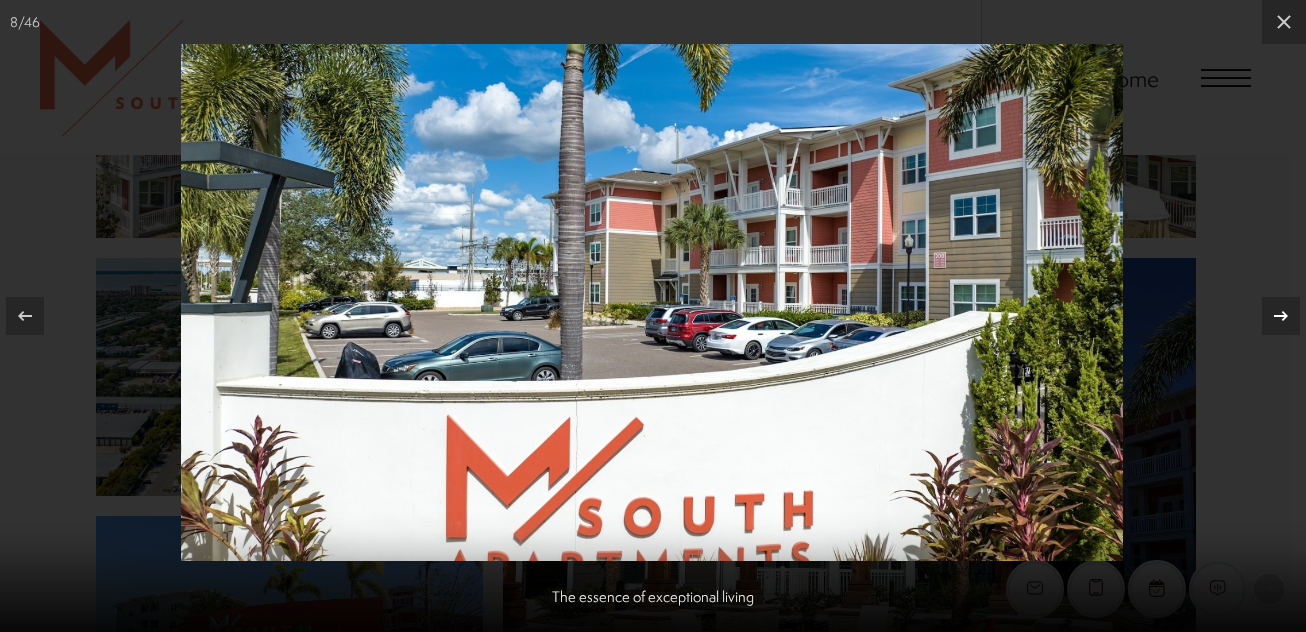 click 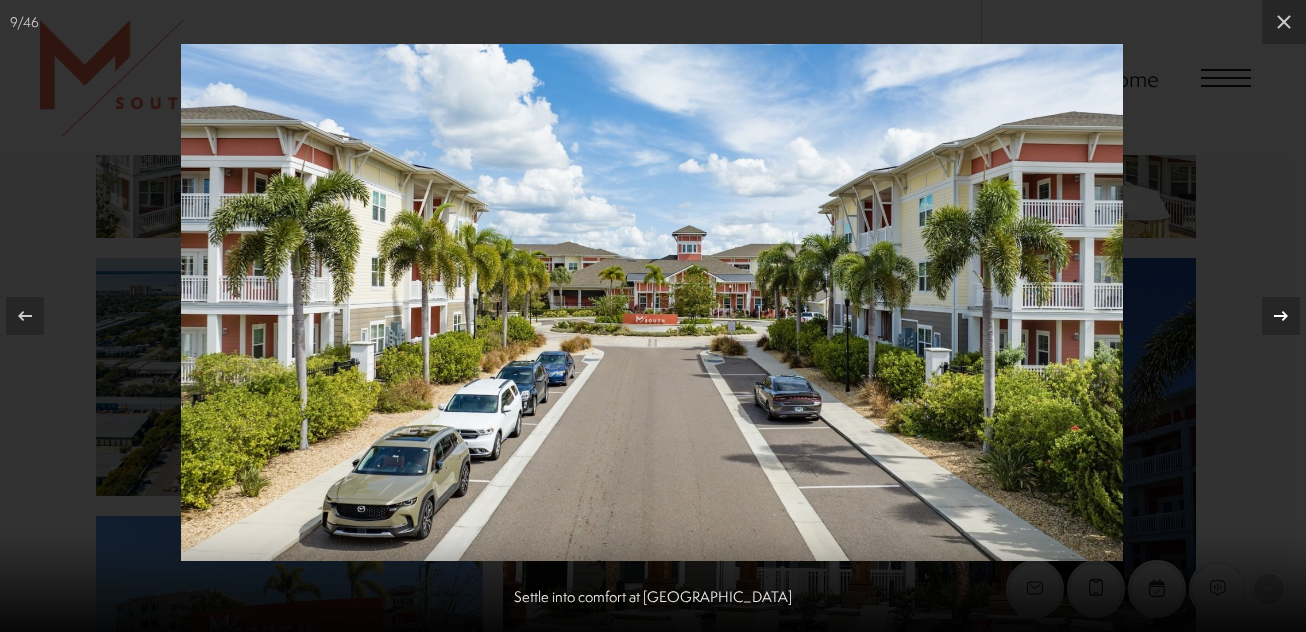 click 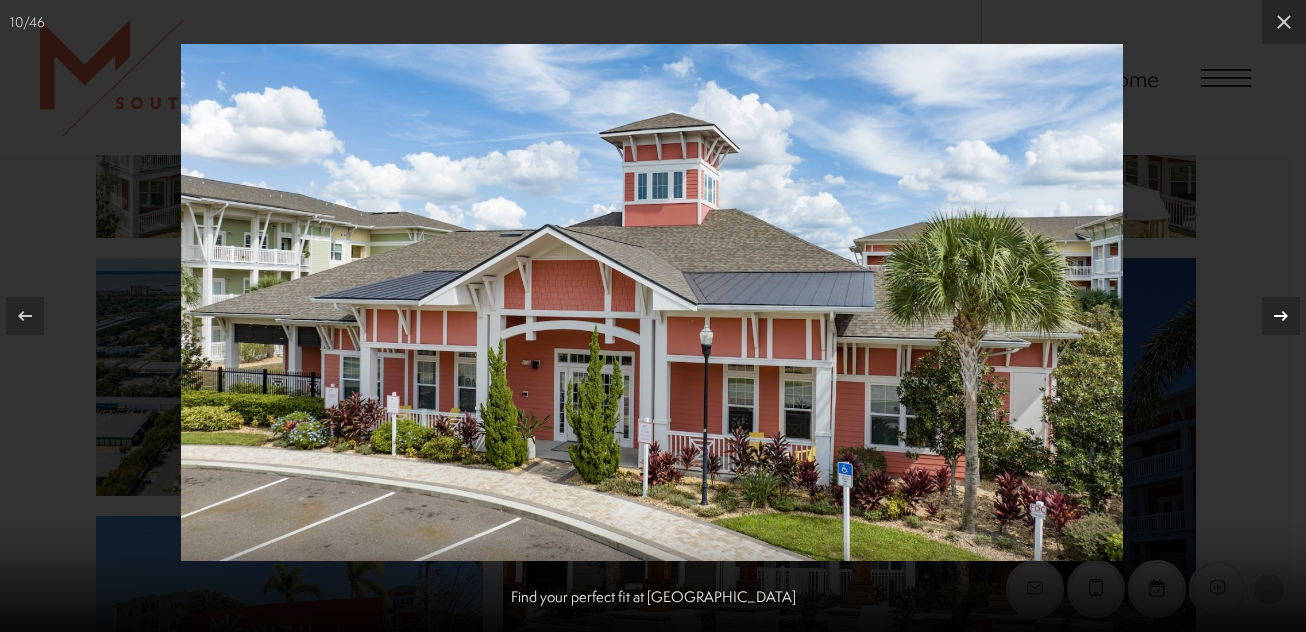 click 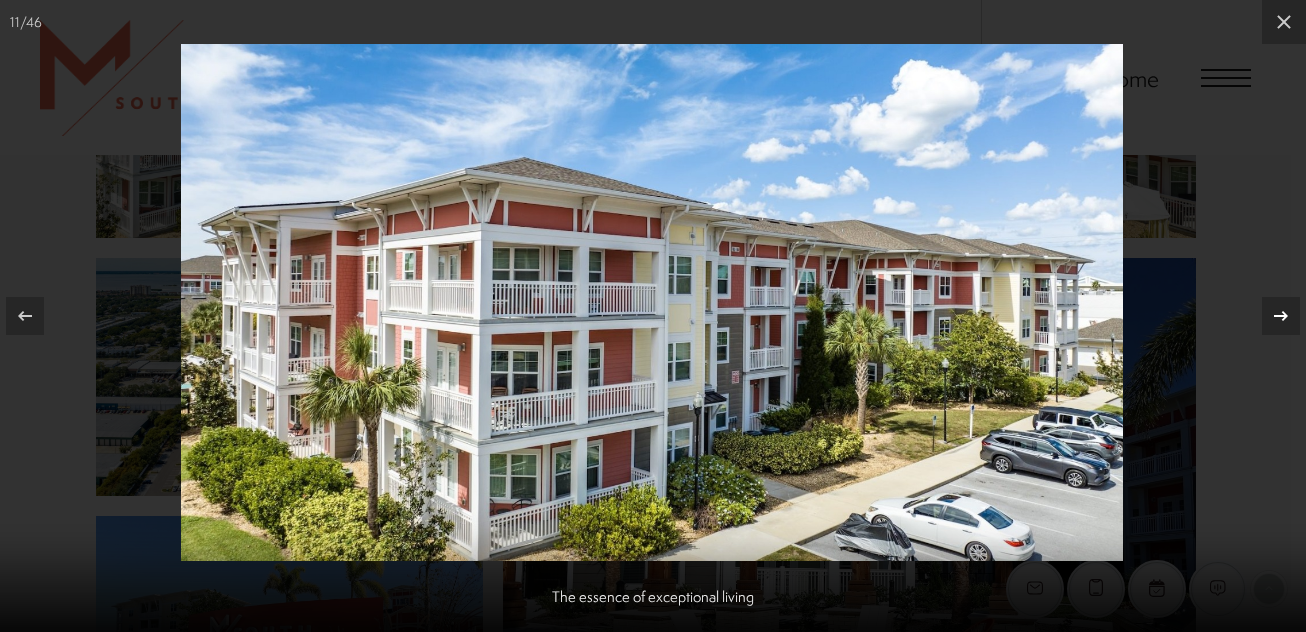 click 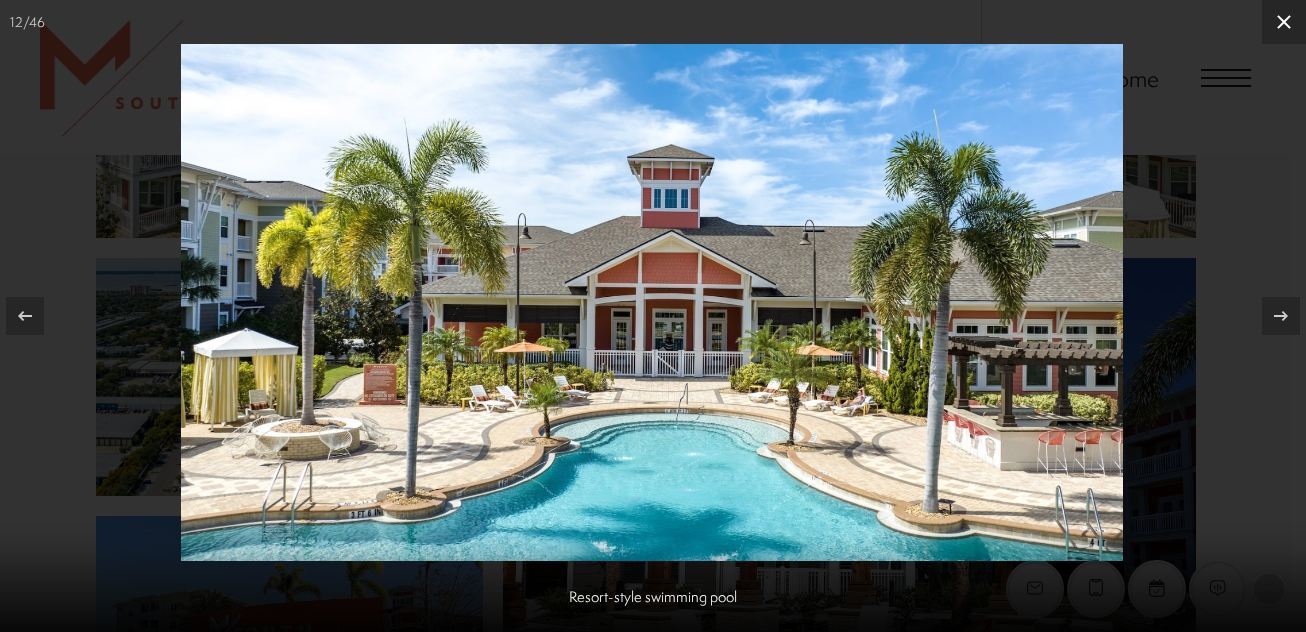 click 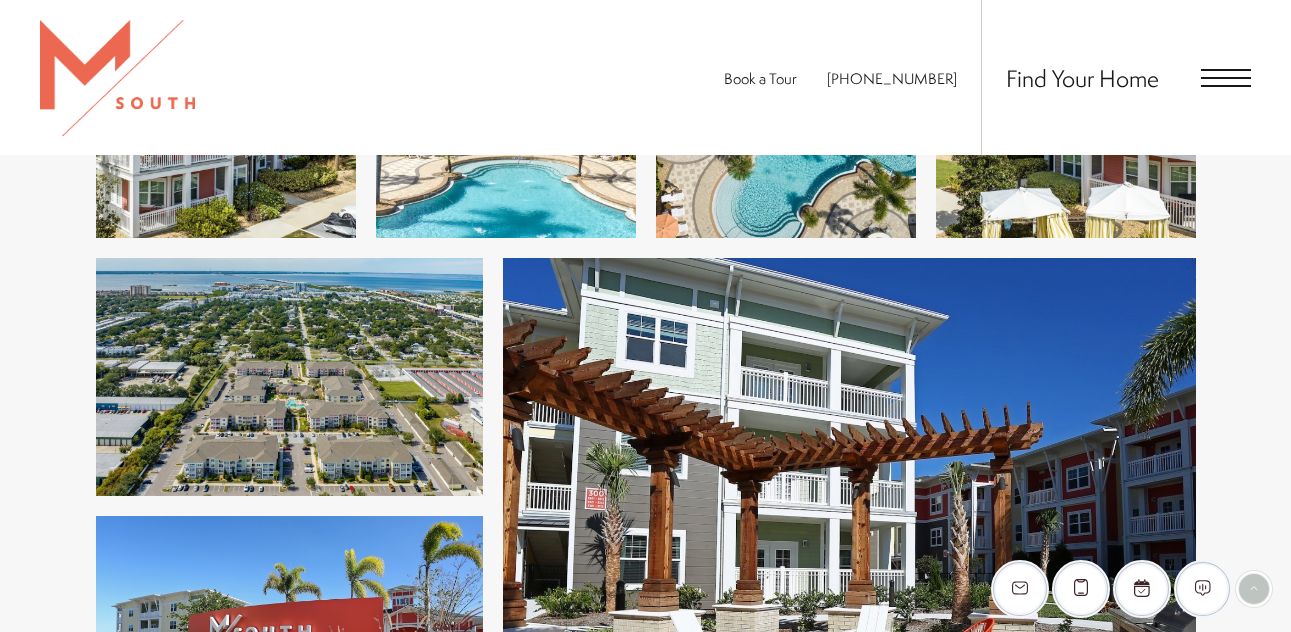 click at bounding box center (1226, 78) 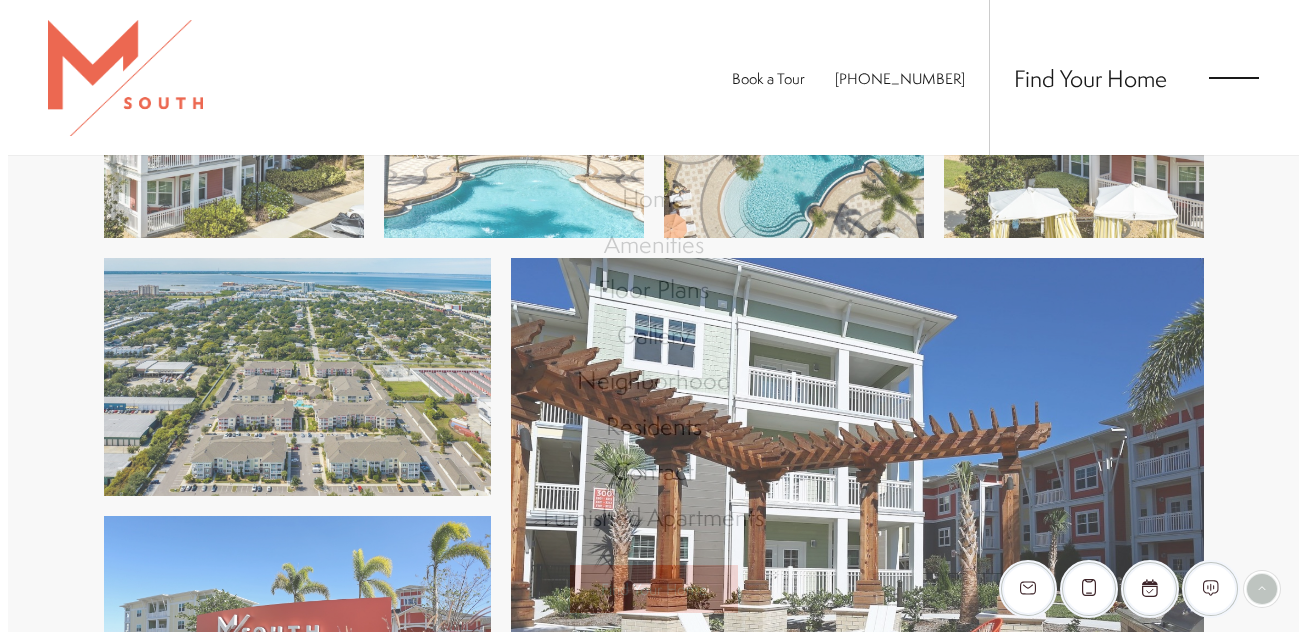 scroll, scrollTop: 0, scrollLeft: 0, axis: both 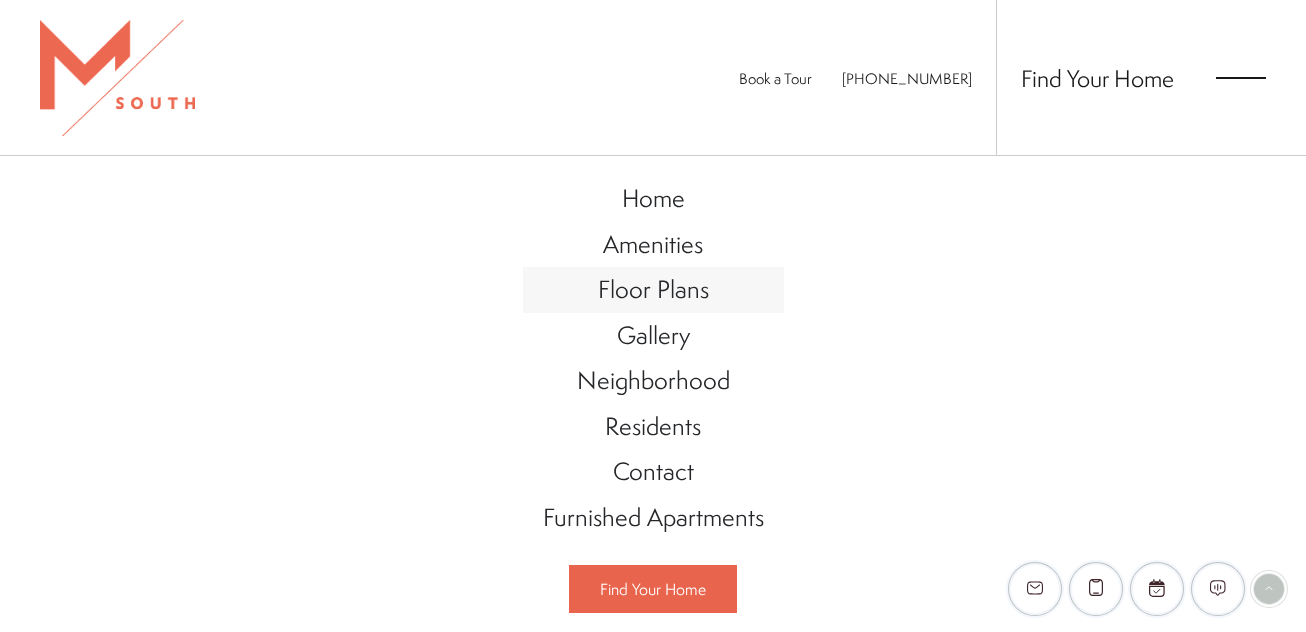 click on "Floor Plans" at bounding box center [653, 289] 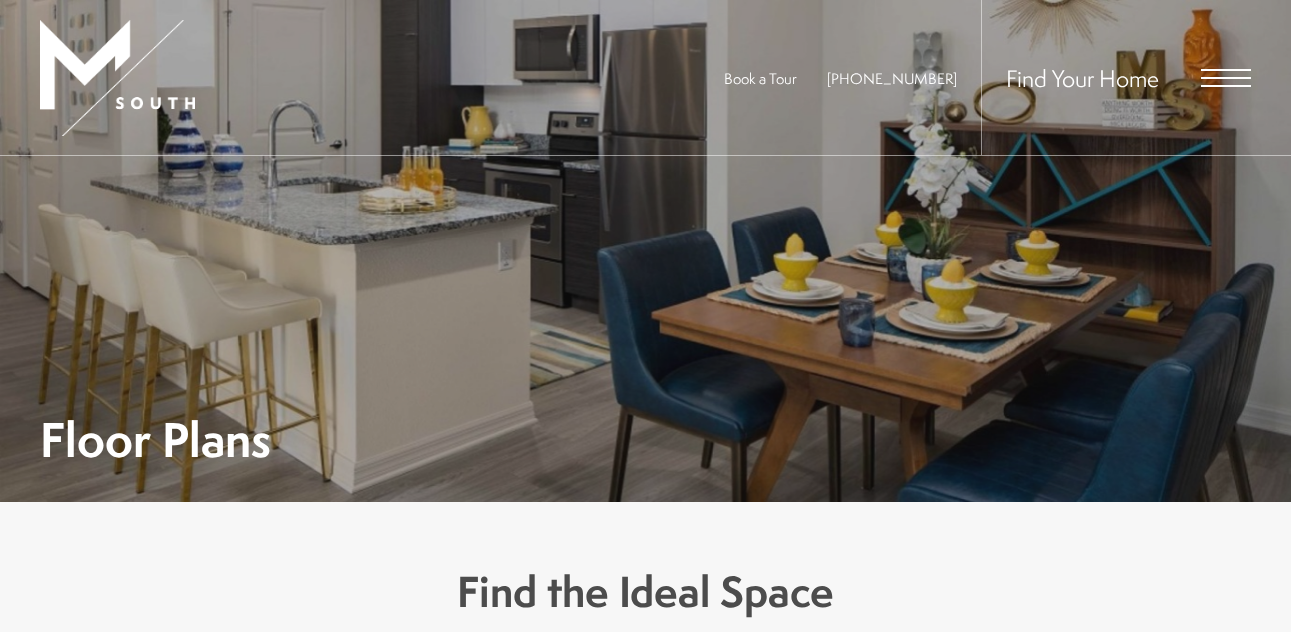 scroll, scrollTop: 0, scrollLeft: 0, axis: both 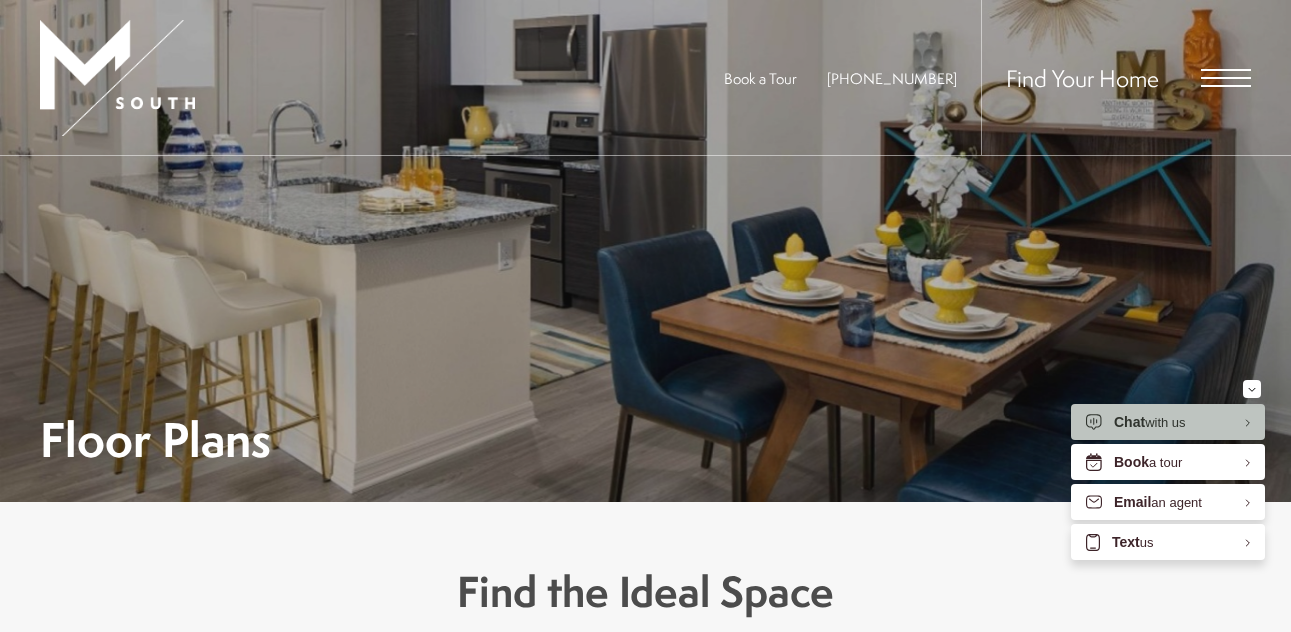 click at bounding box center [1226, 86] 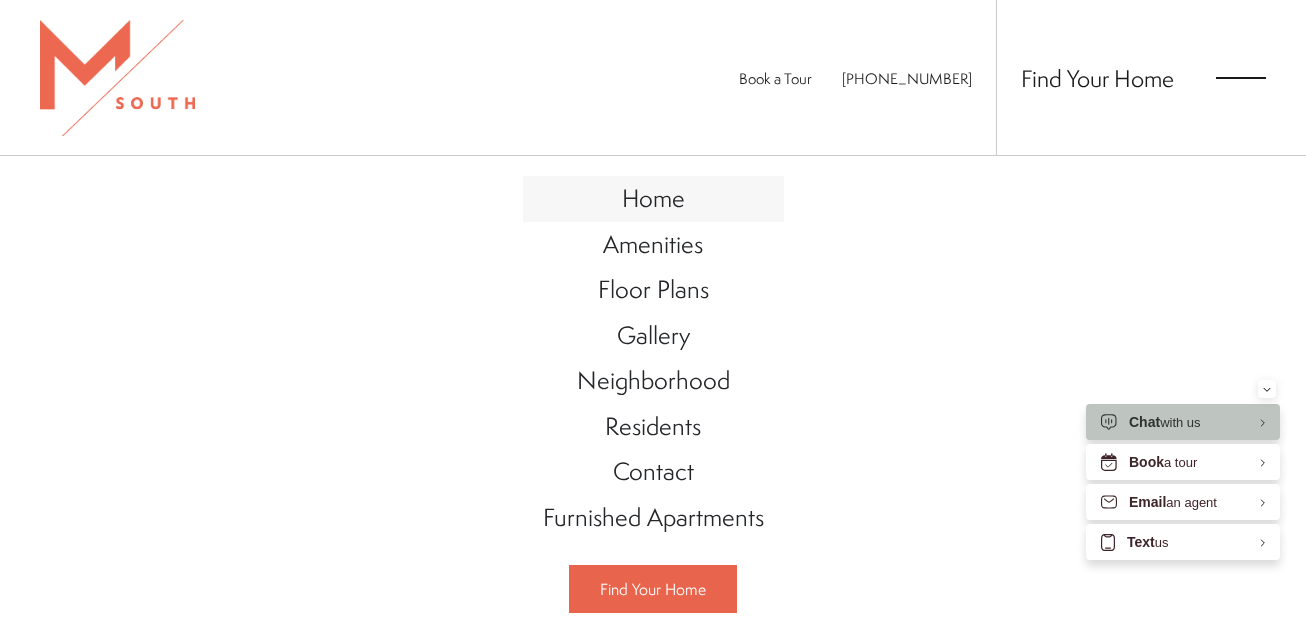 click on "Home" at bounding box center (653, 198) 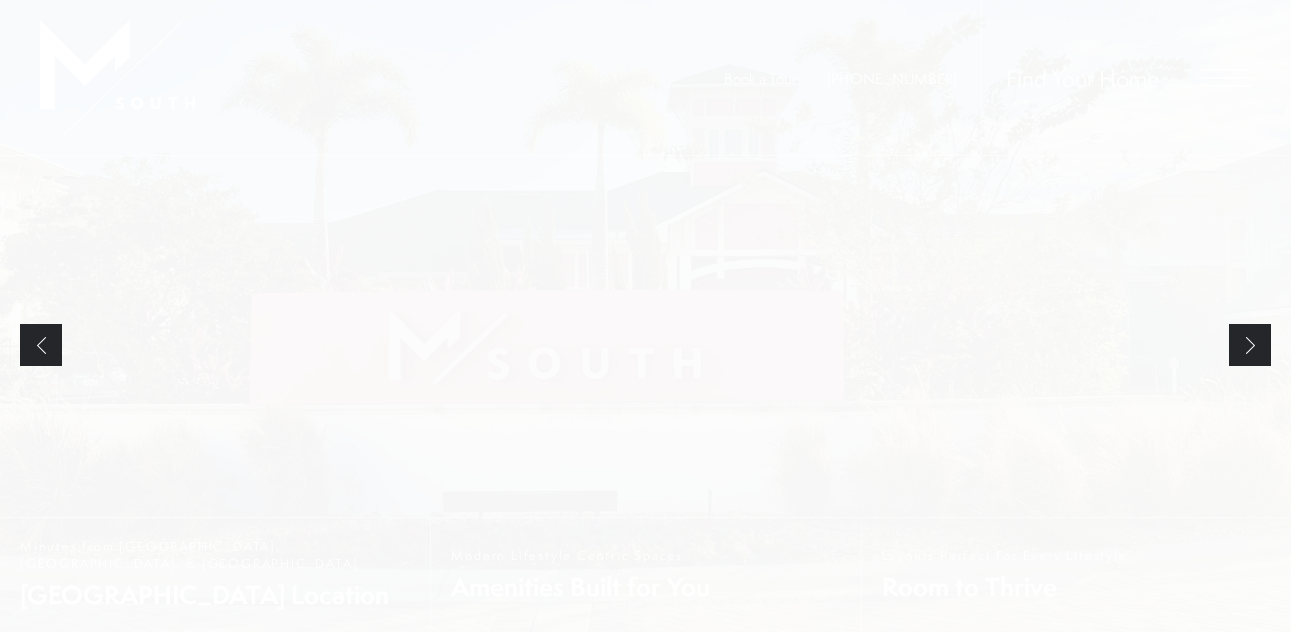 scroll, scrollTop: 0, scrollLeft: 0, axis: both 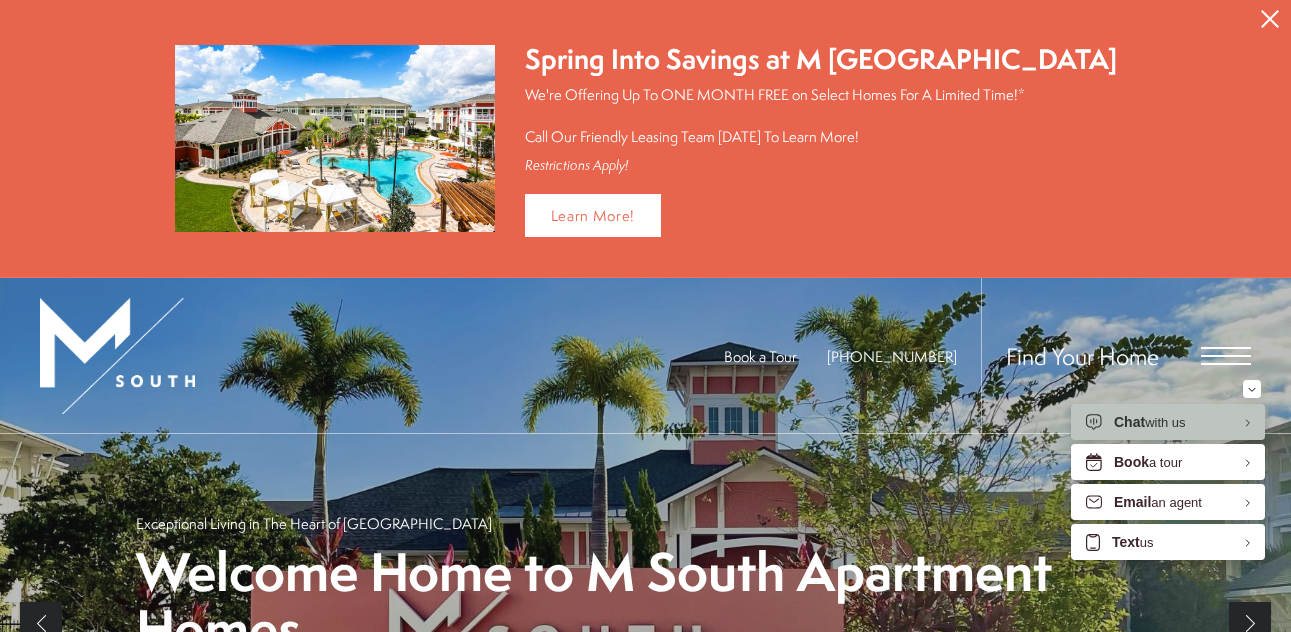 click 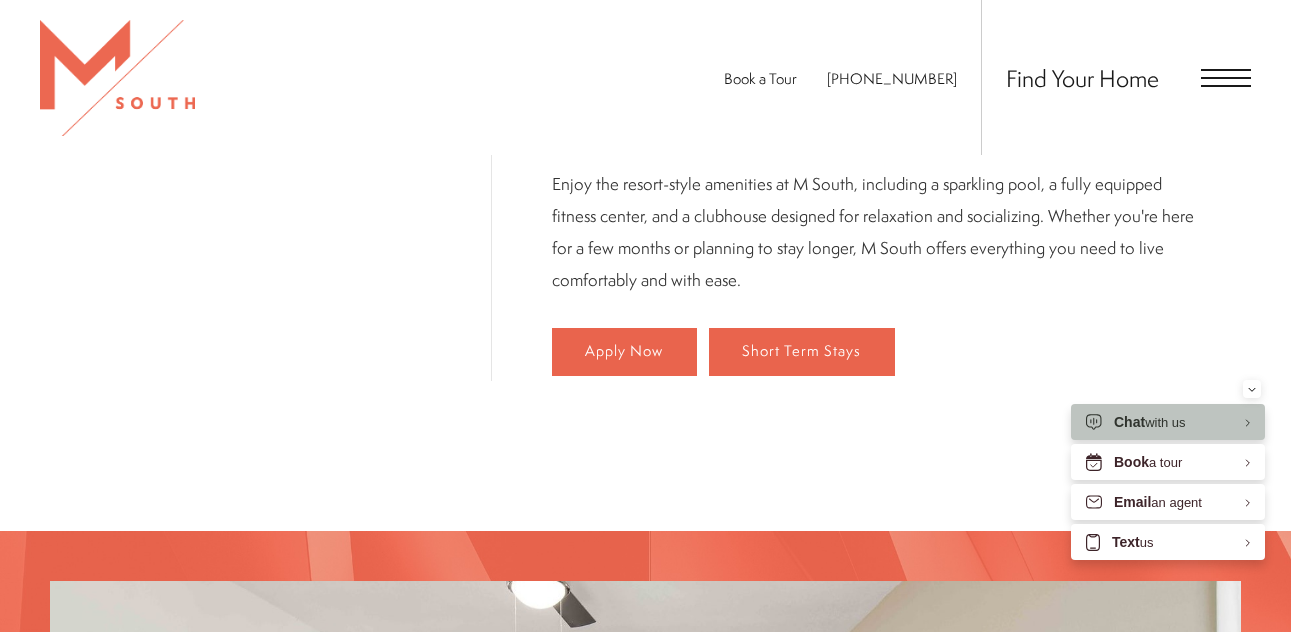 scroll, scrollTop: 0, scrollLeft: 0, axis: both 